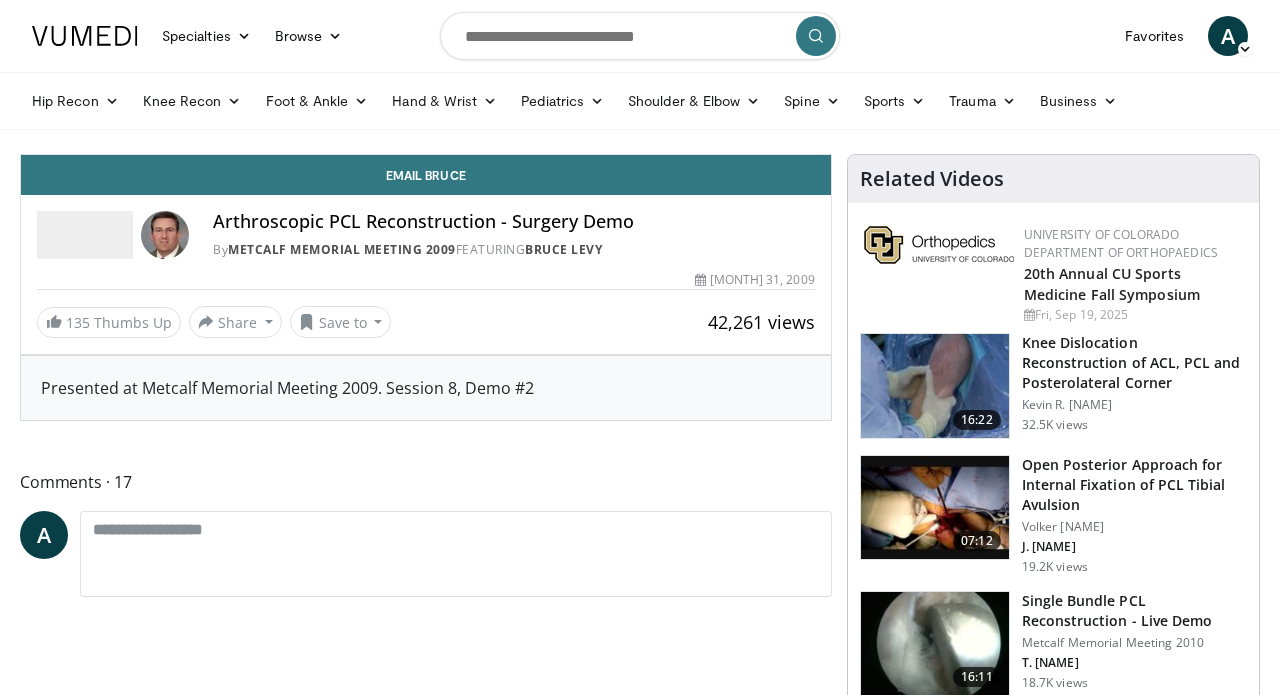 scroll, scrollTop: 0, scrollLeft: 0, axis: both 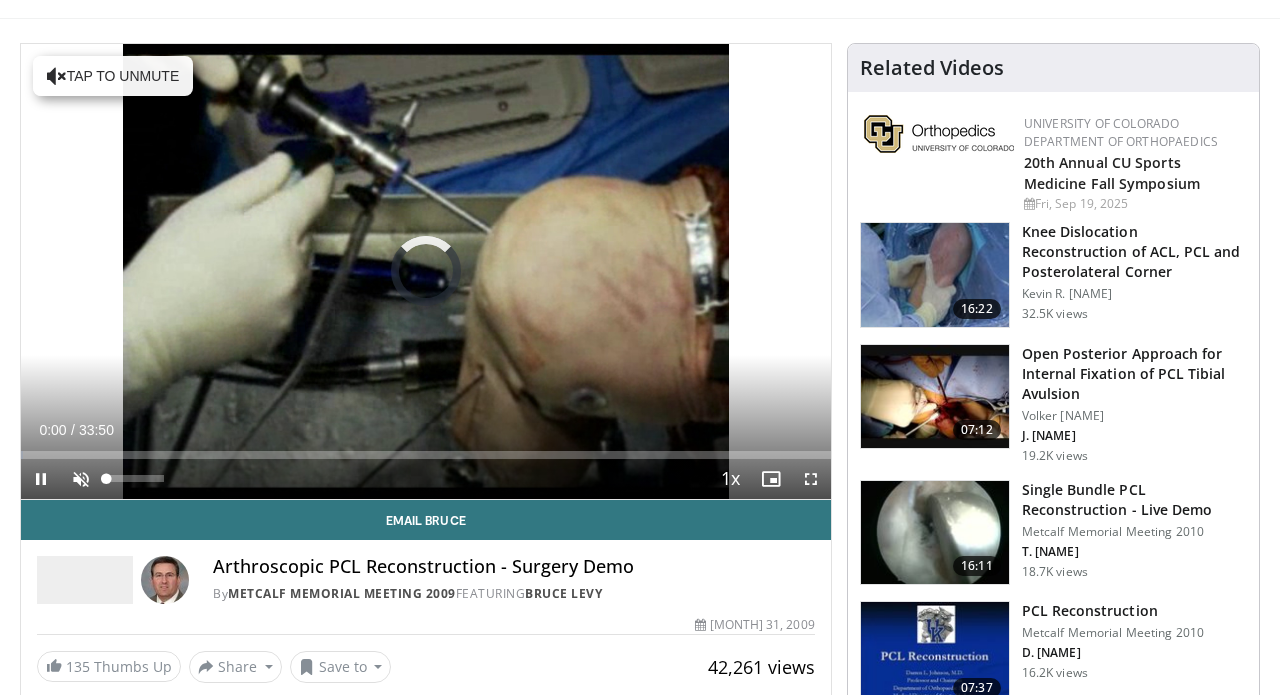 click at bounding box center [81, 479] 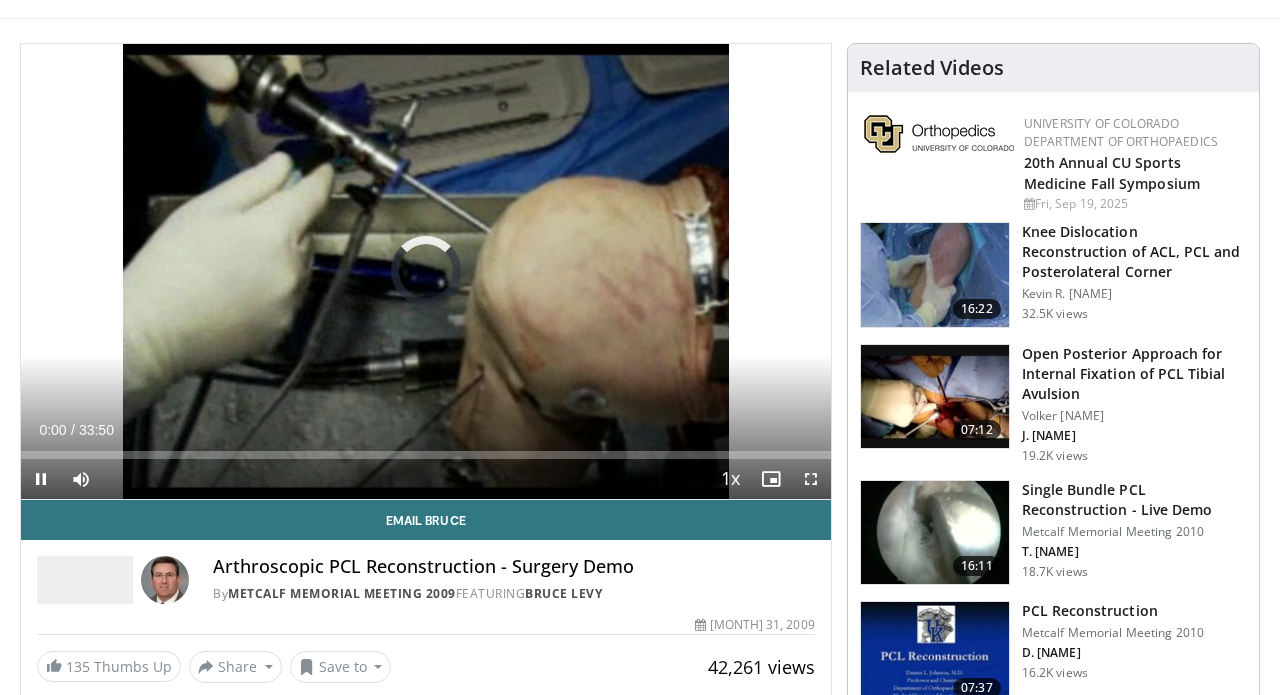 click at bounding box center (811, 479) 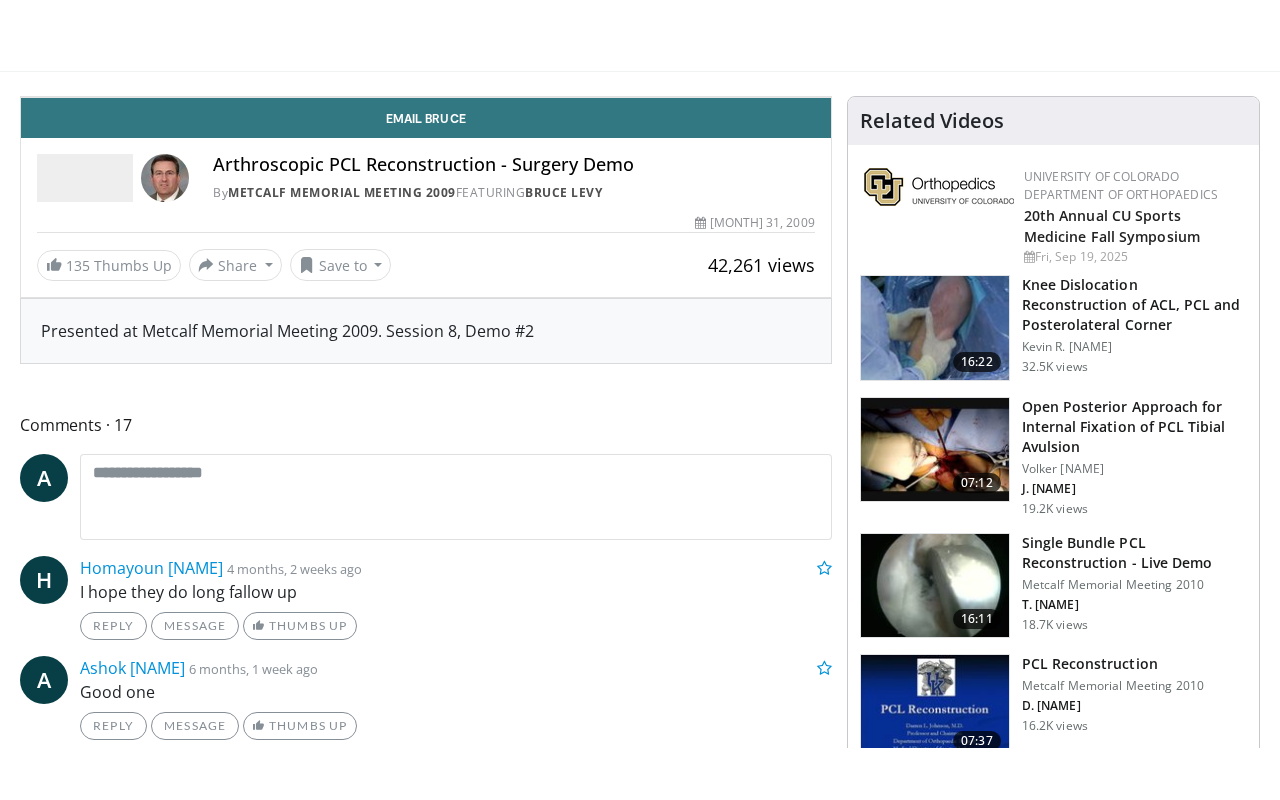 scroll, scrollTop: 0, scrollLeft: 0, axis: both 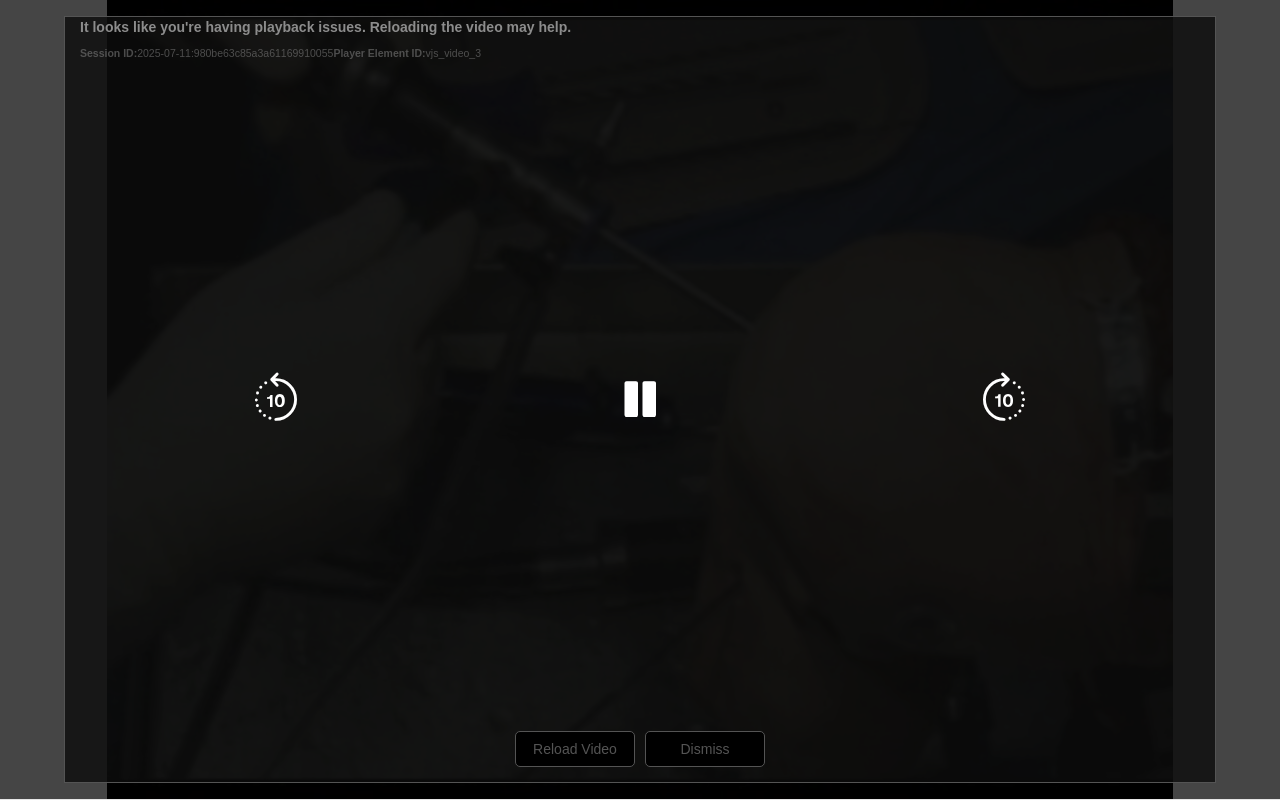 click on "10 seconds
Tap to unmute" at bounding box center [640, 399] 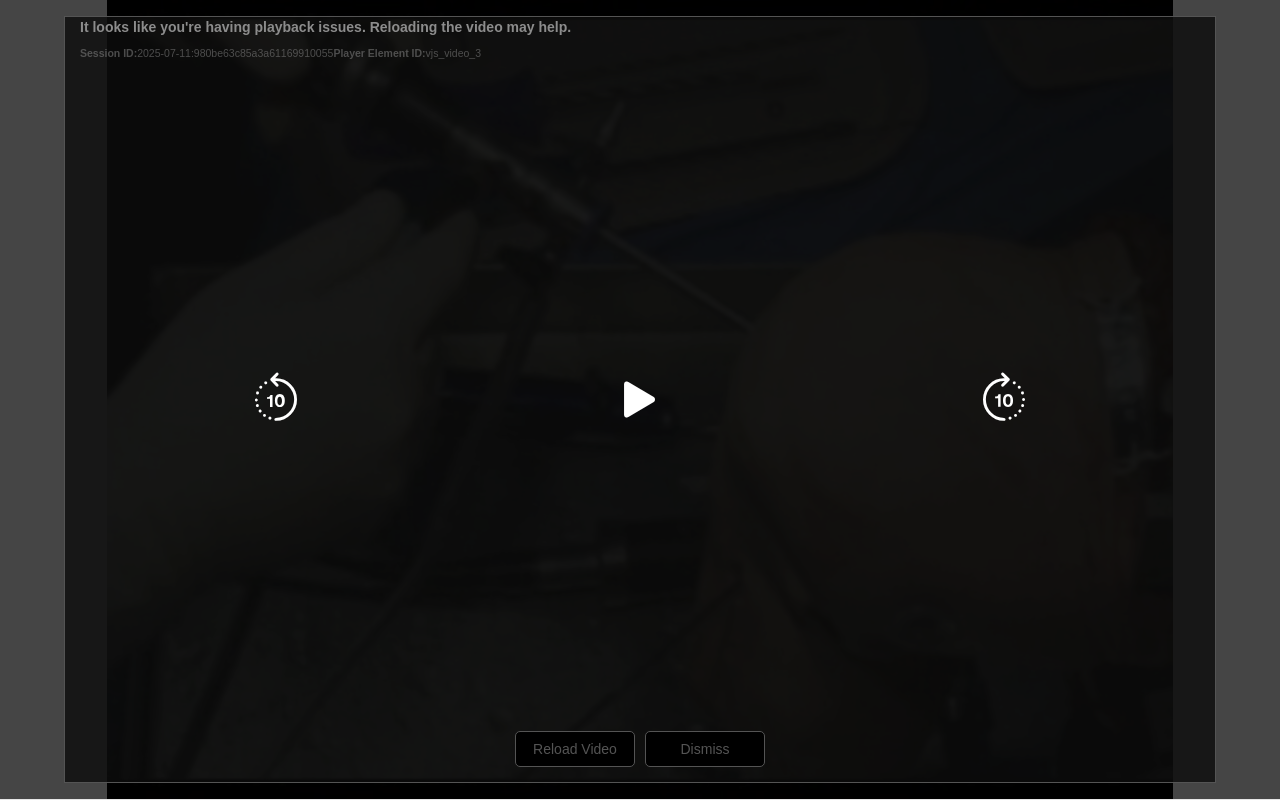 click on "10 seconds
Tap to unmute" at bounding box center [640, 399] 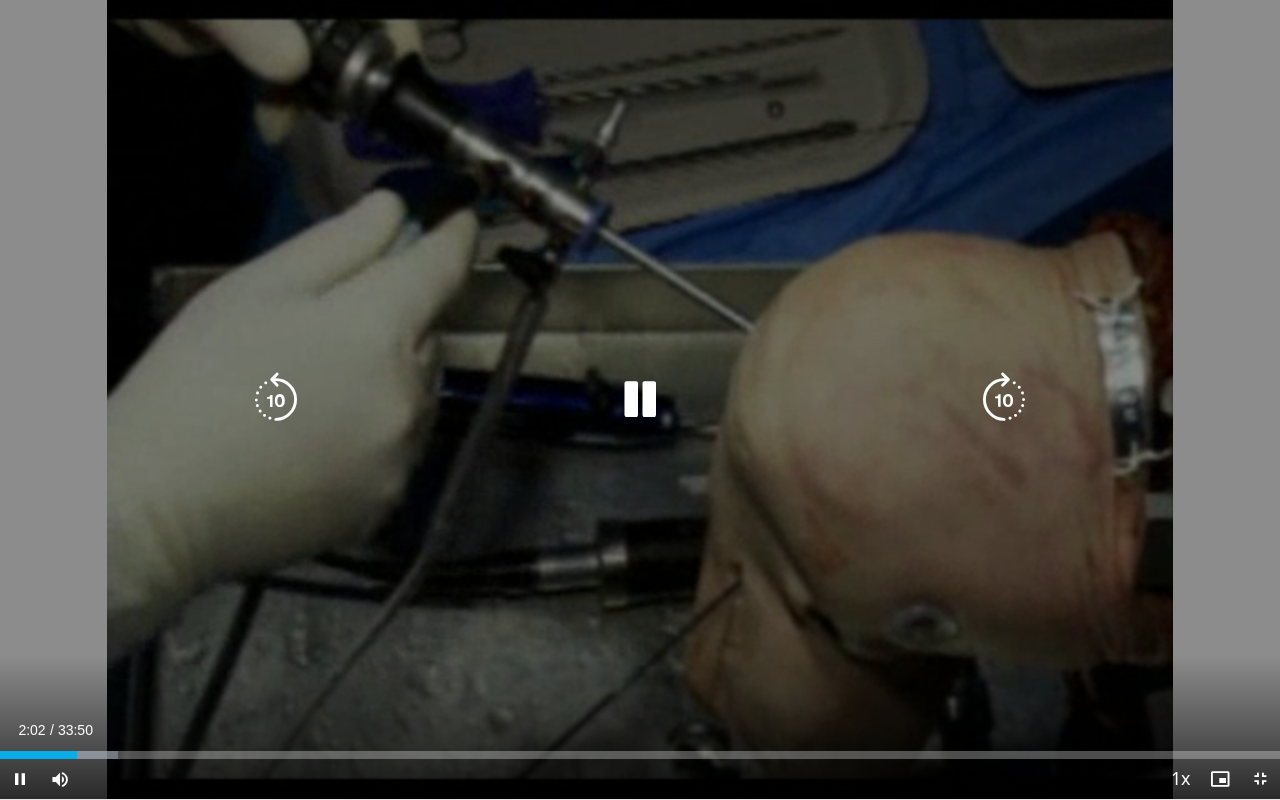 click at bounding box center (1004, 400) 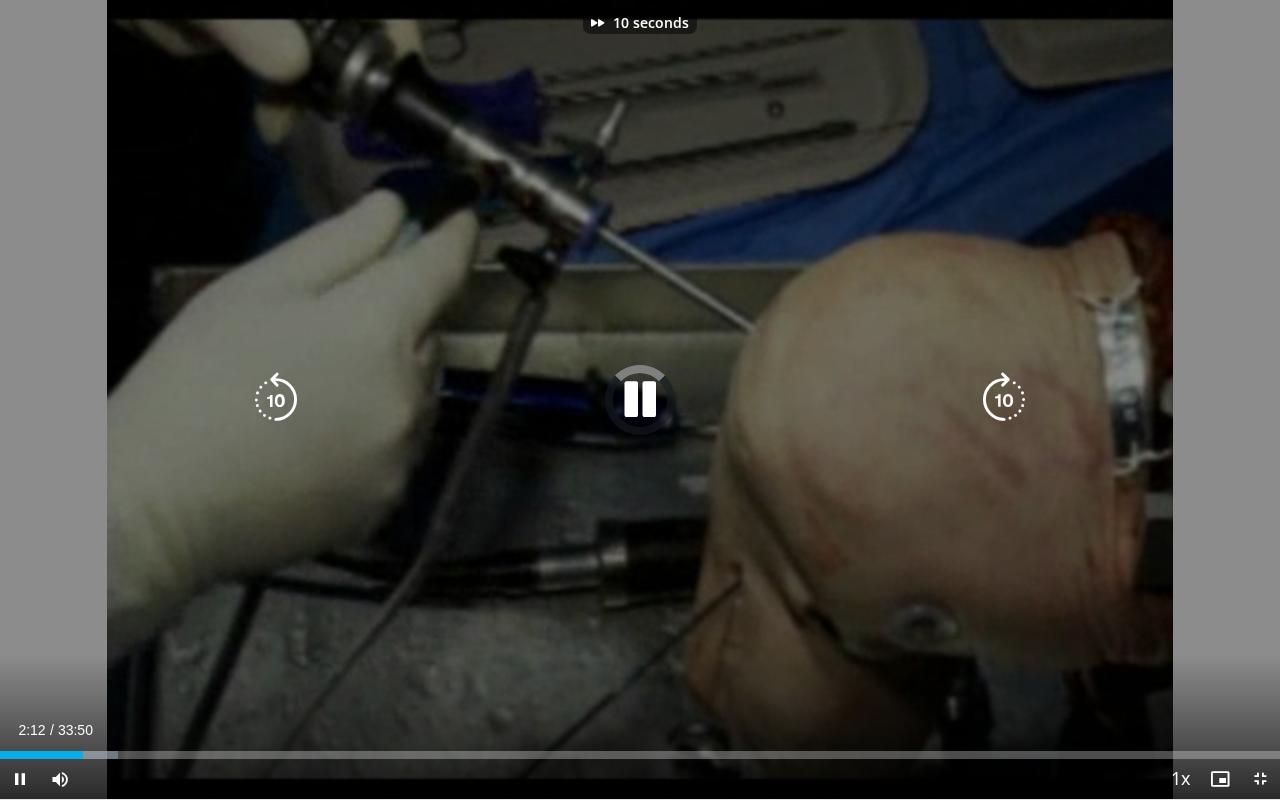 click at bounding box center [1004, 400] 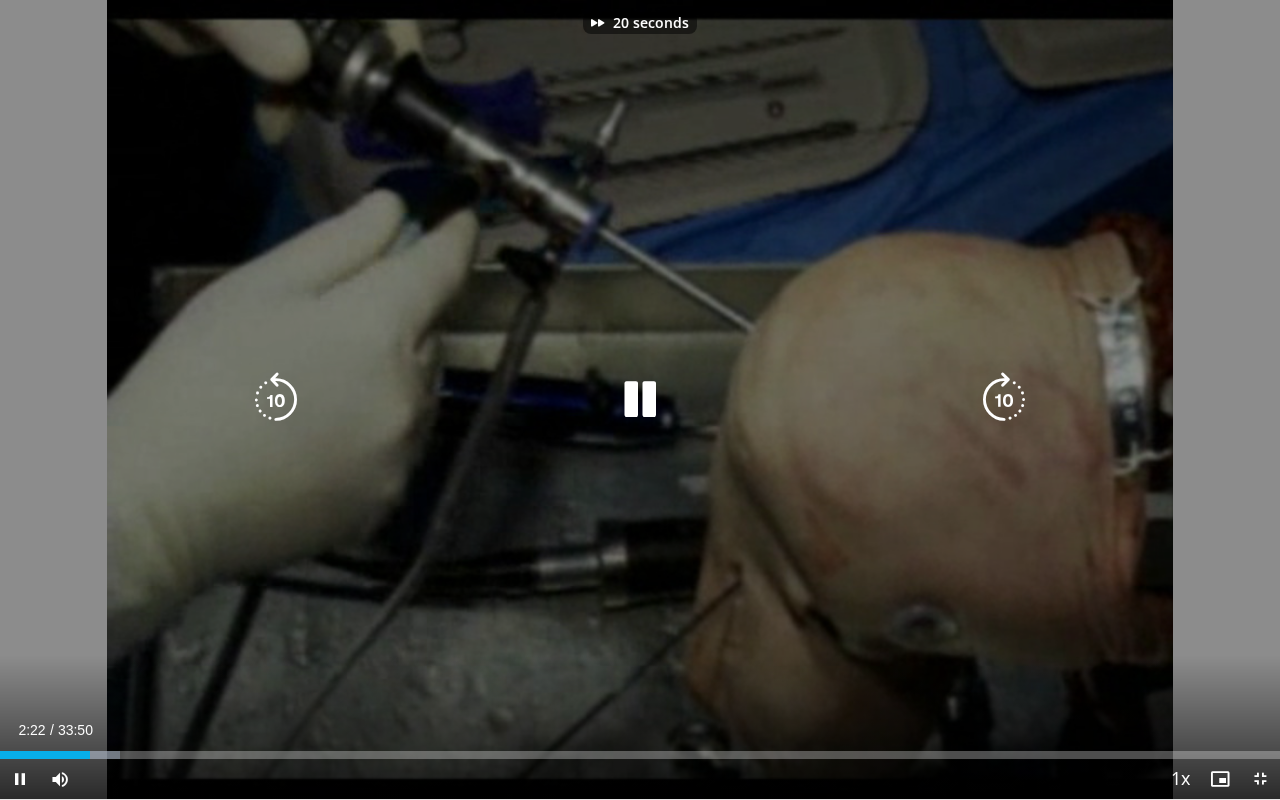 click at bounding box center [1004, 400] 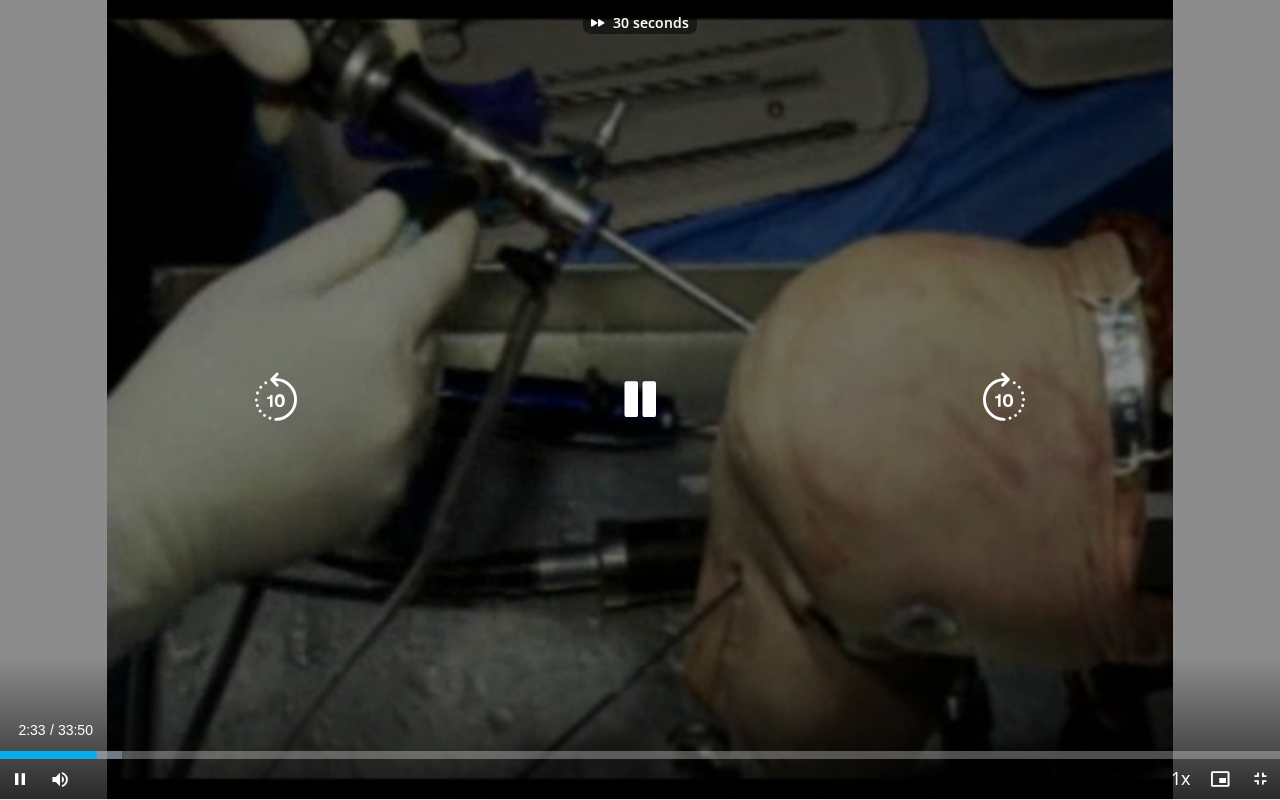 click at bounding box center [1004, 400] 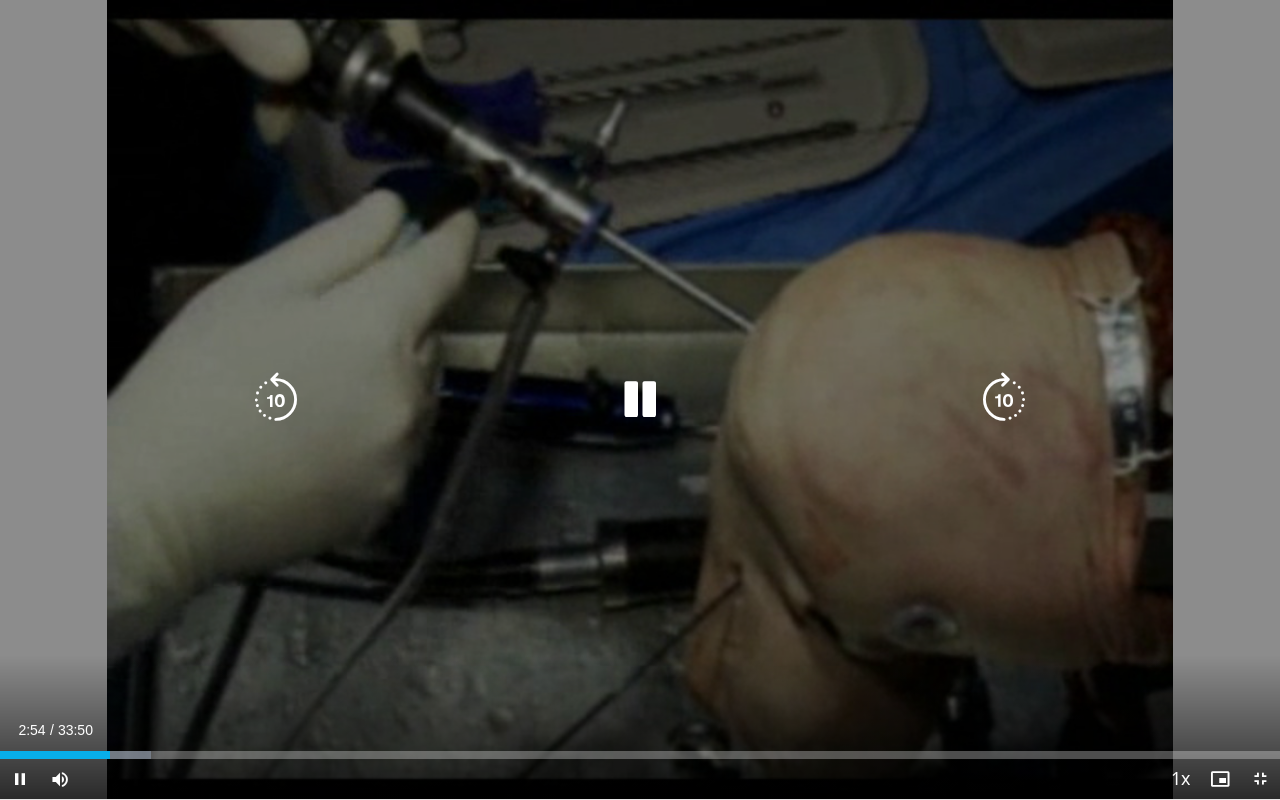 click at bounding box center (1004, 400) 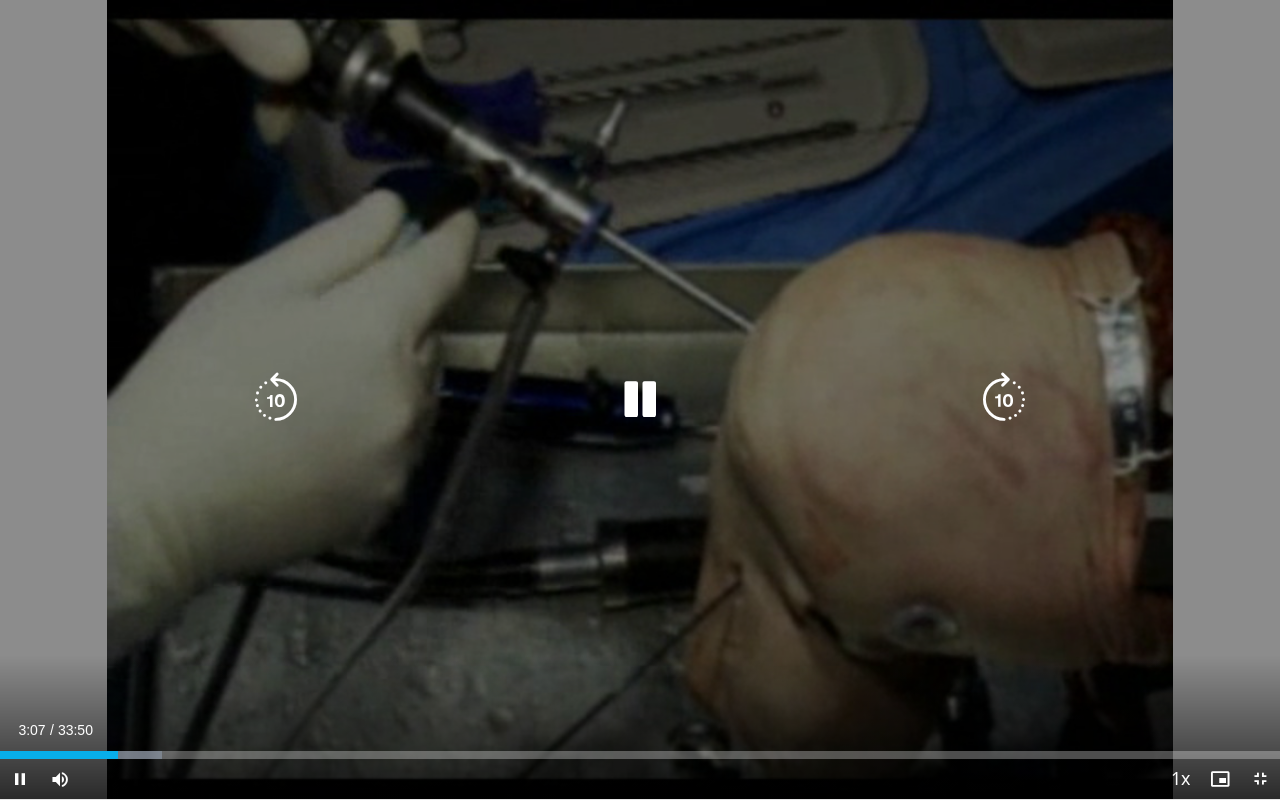 click at bounding box center (1004, 400) 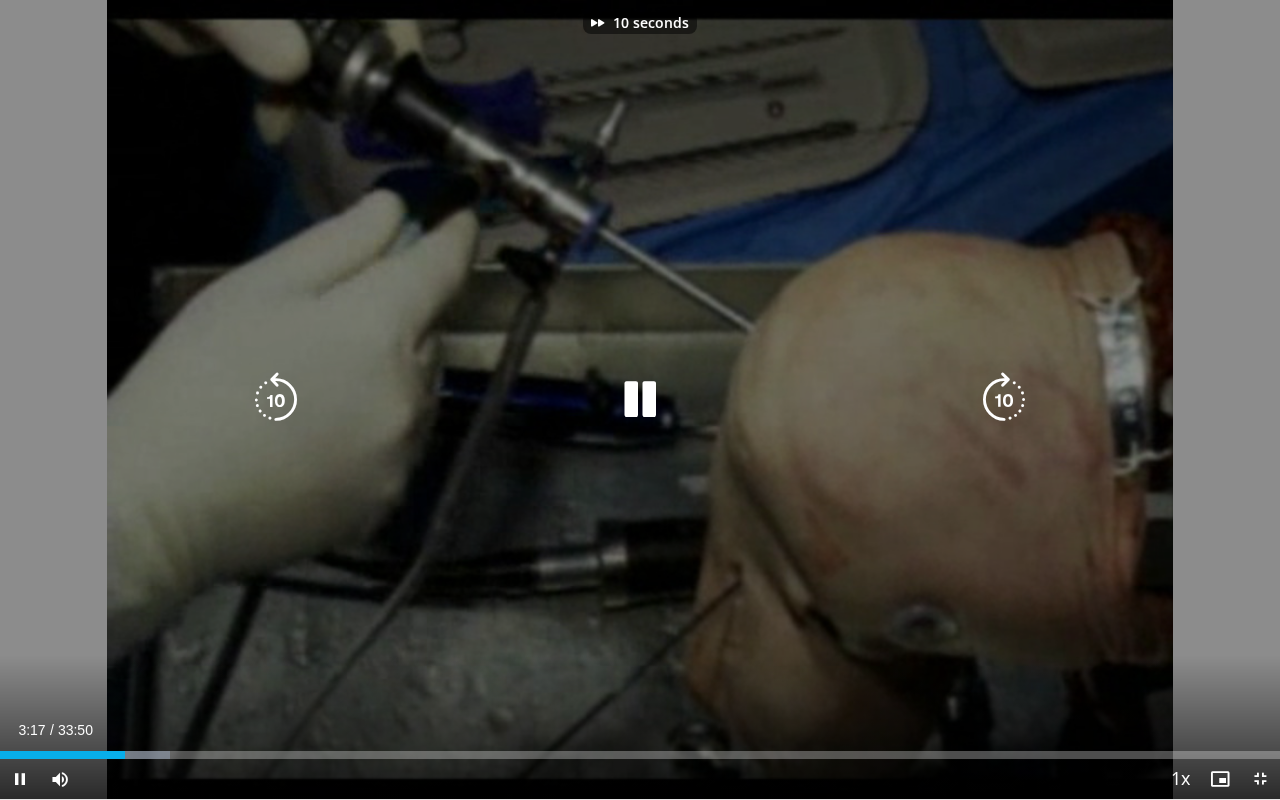 click at bounding box center [1004, 400] 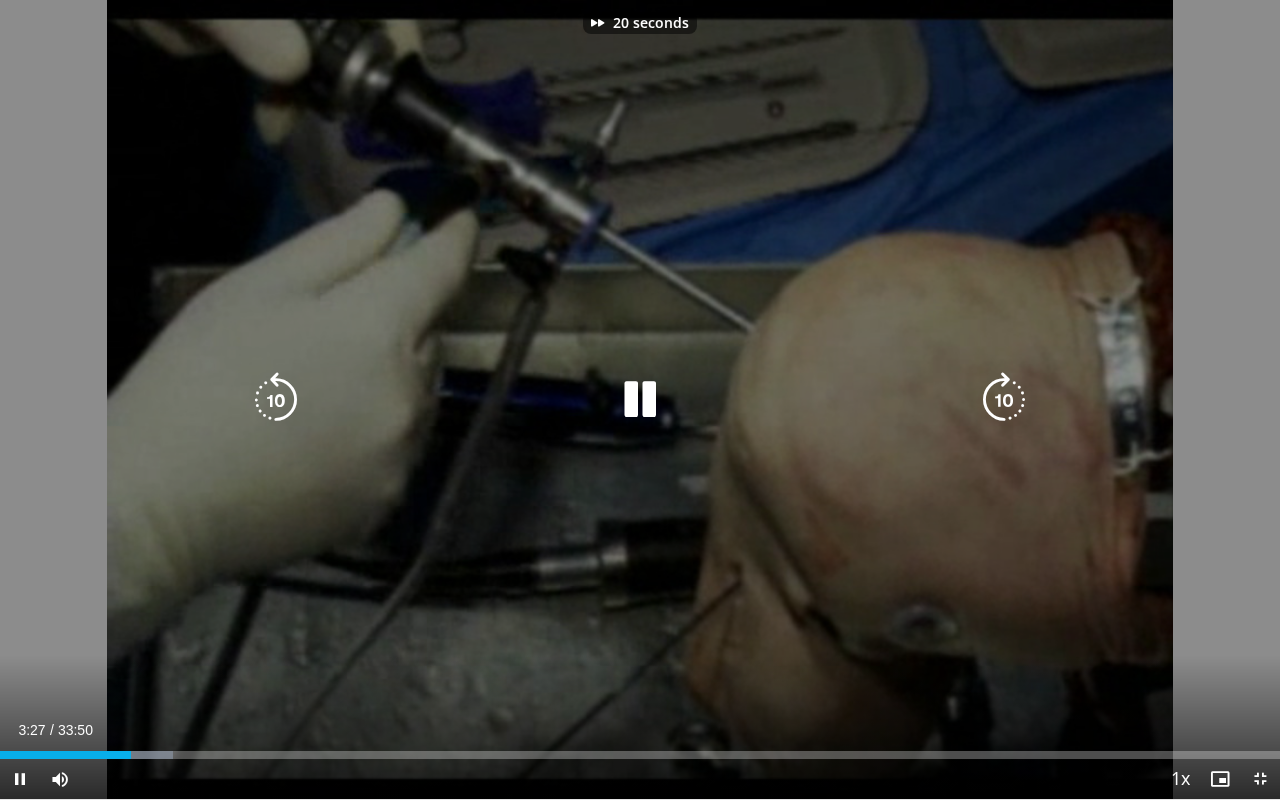 click at bounding box center (1004, 400) 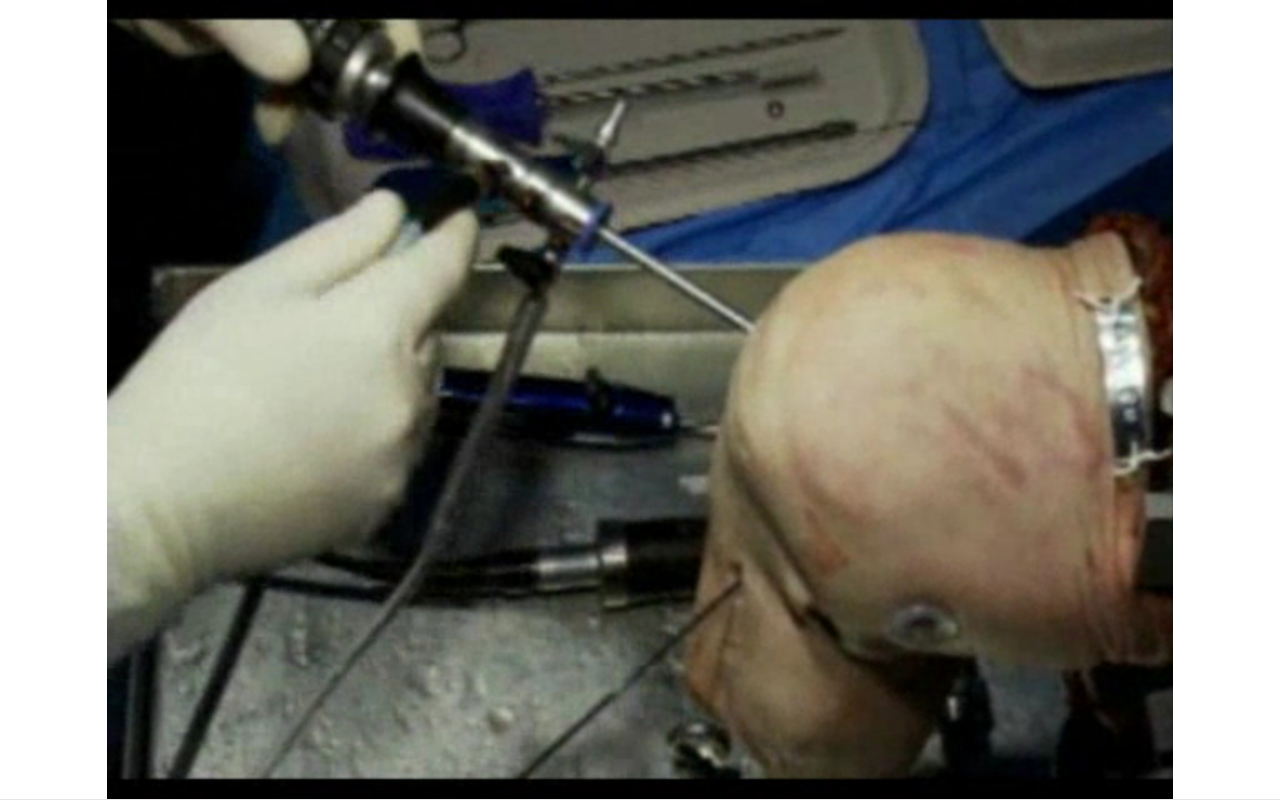 click on "30 seconds
Tap to unmute" at bounding box center [640, 399] 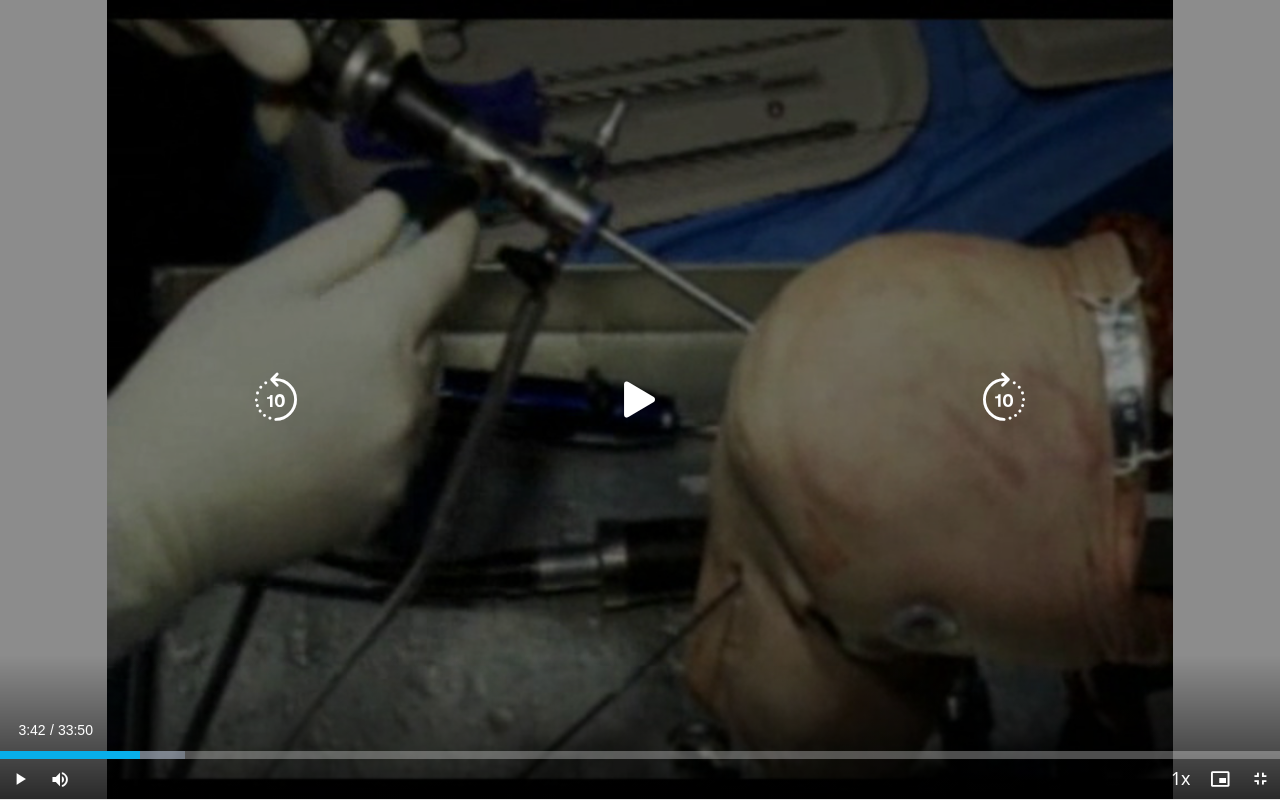 click at bounding box center (640, 400) 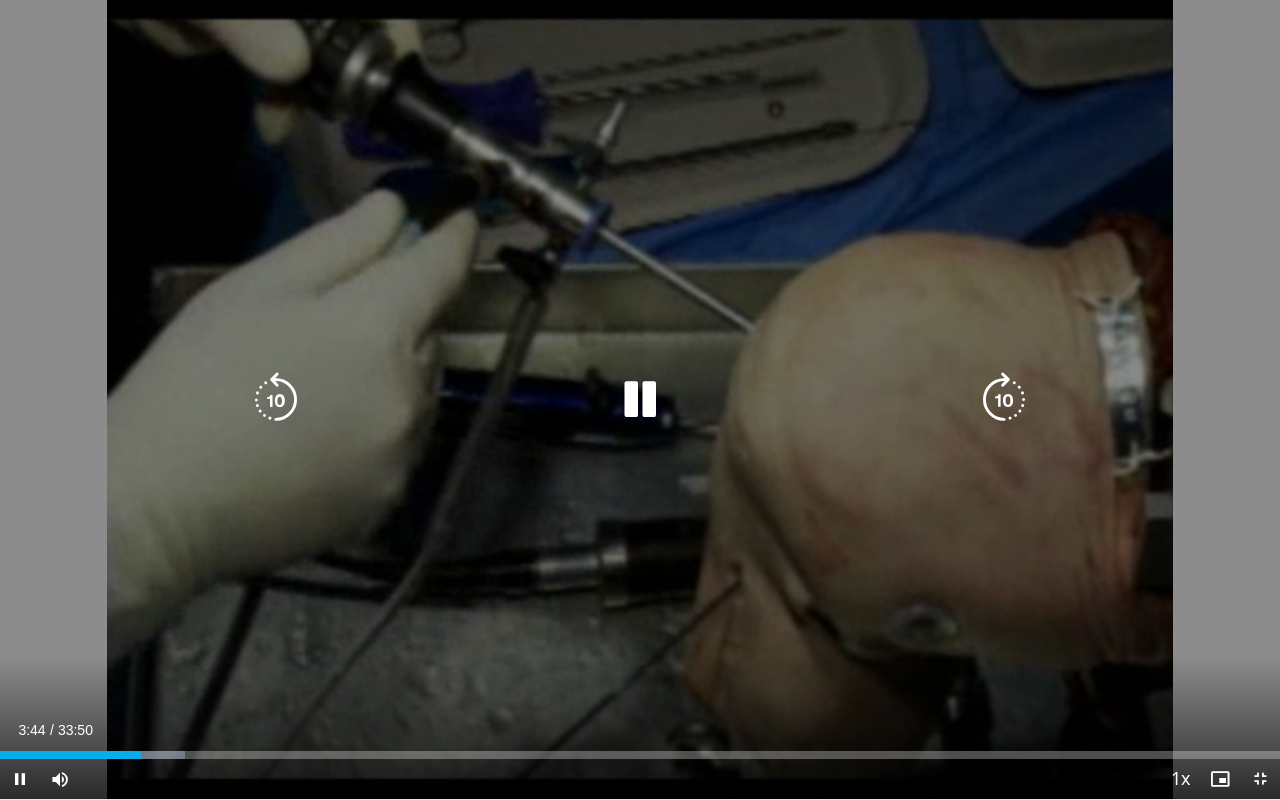 click at bounding box center (1004, 400) 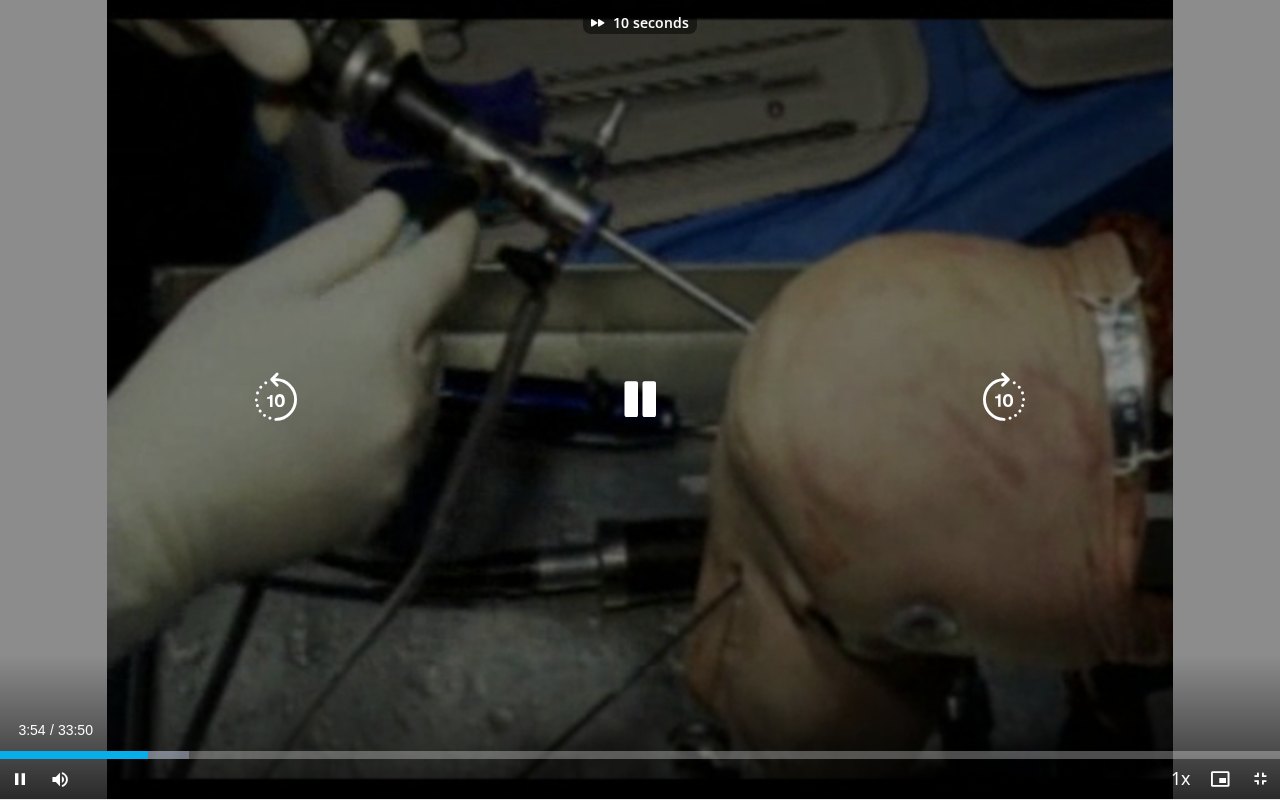 click at bounding box center (1004, 400) 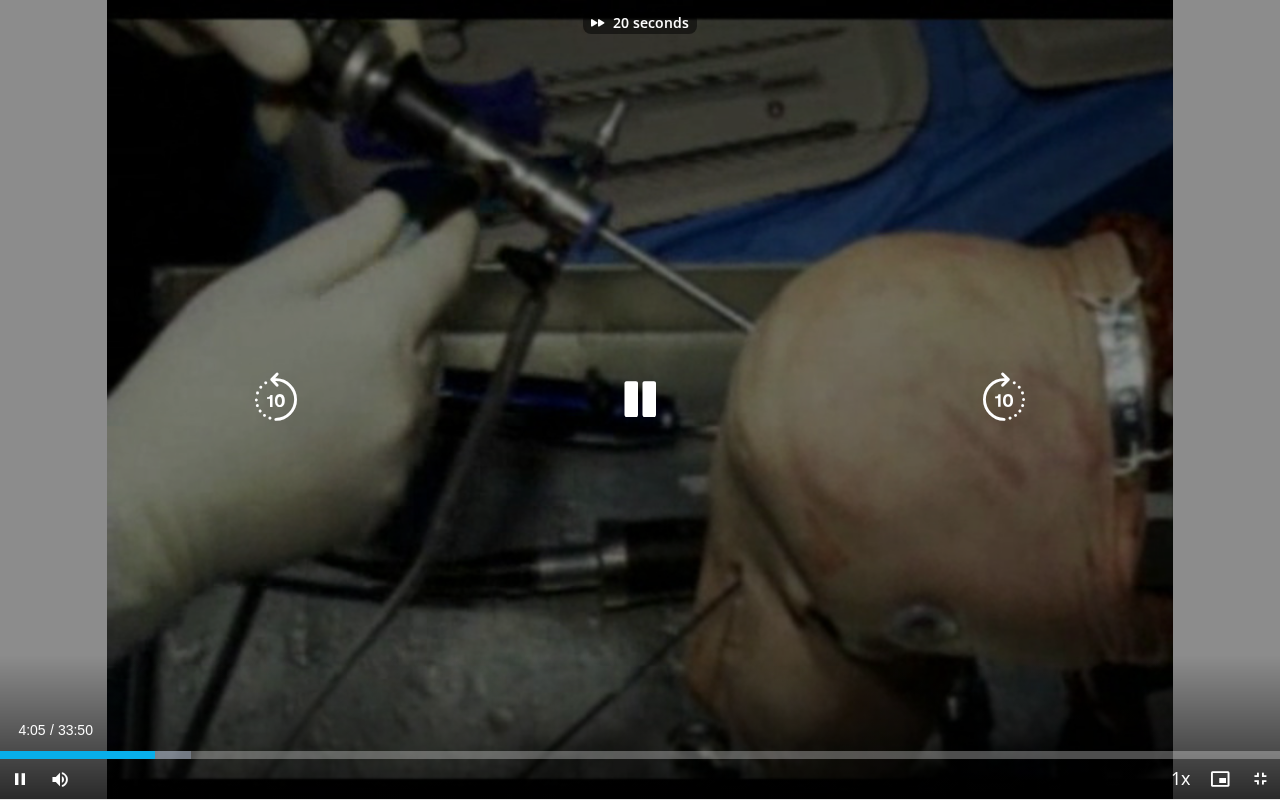 click at bounding box center (1004, 400) 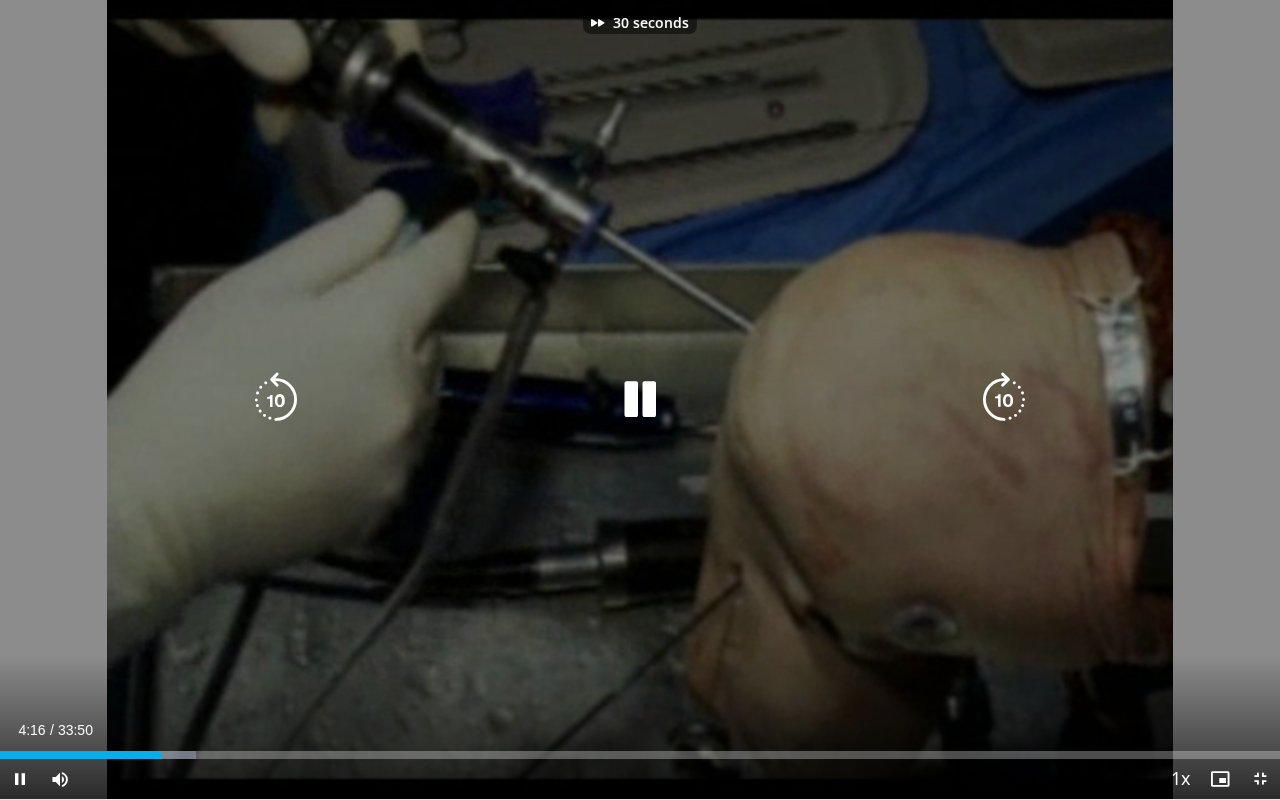 click at bounding box center [1004, 400] 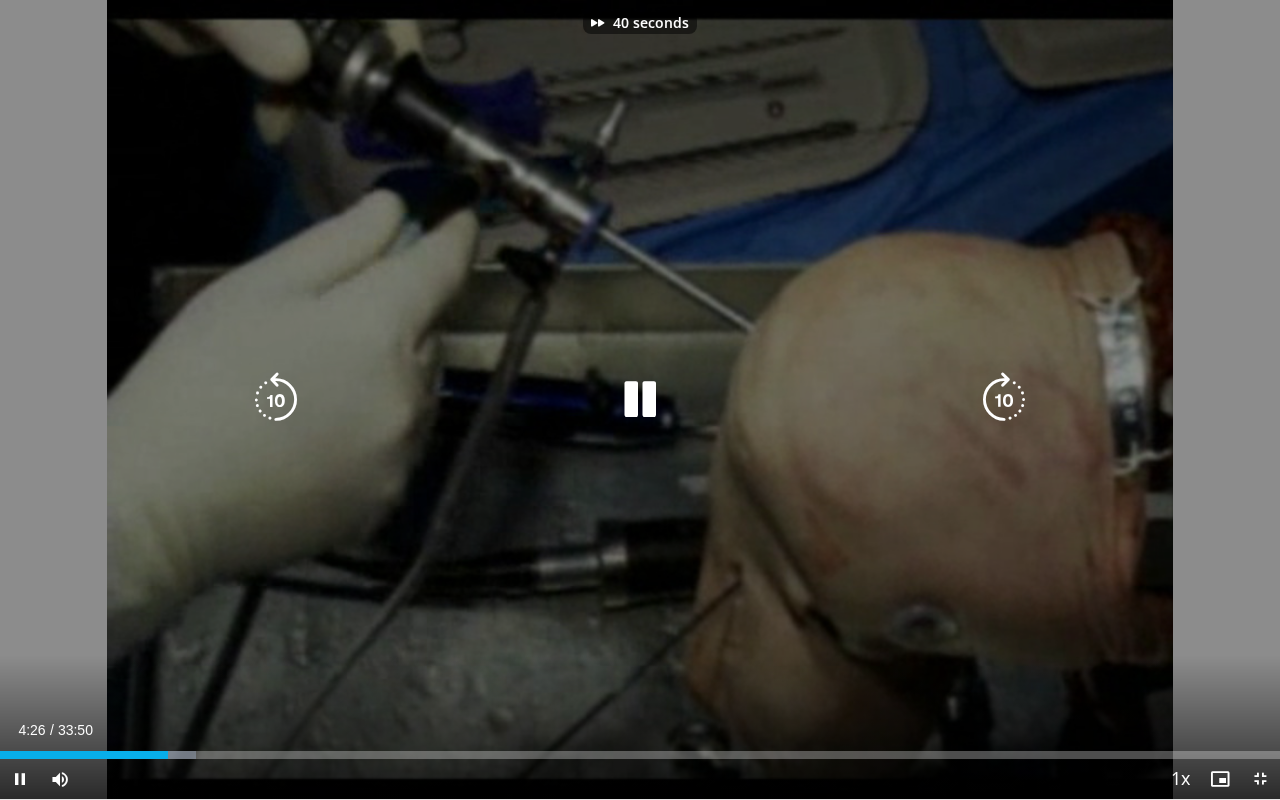 click at bounding box center [1004, 400] 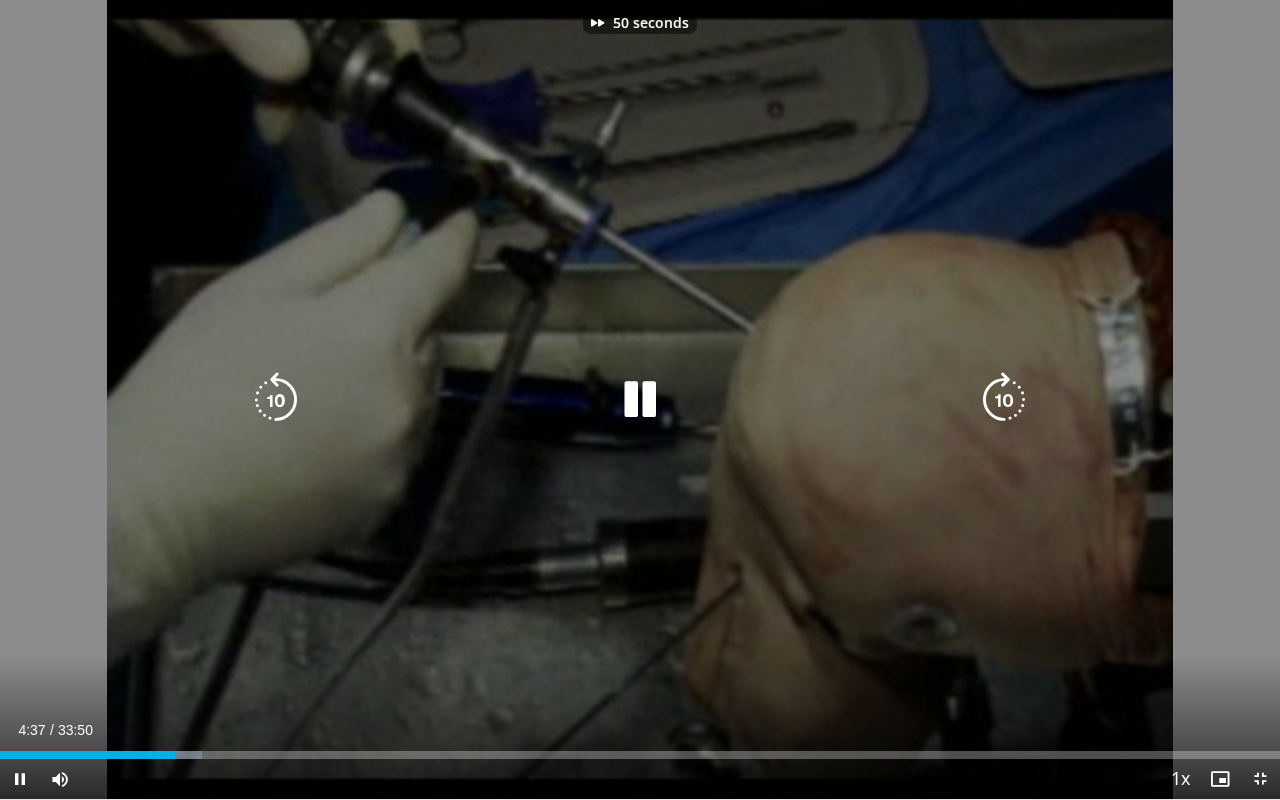 click at bounding box center [1004, 400] 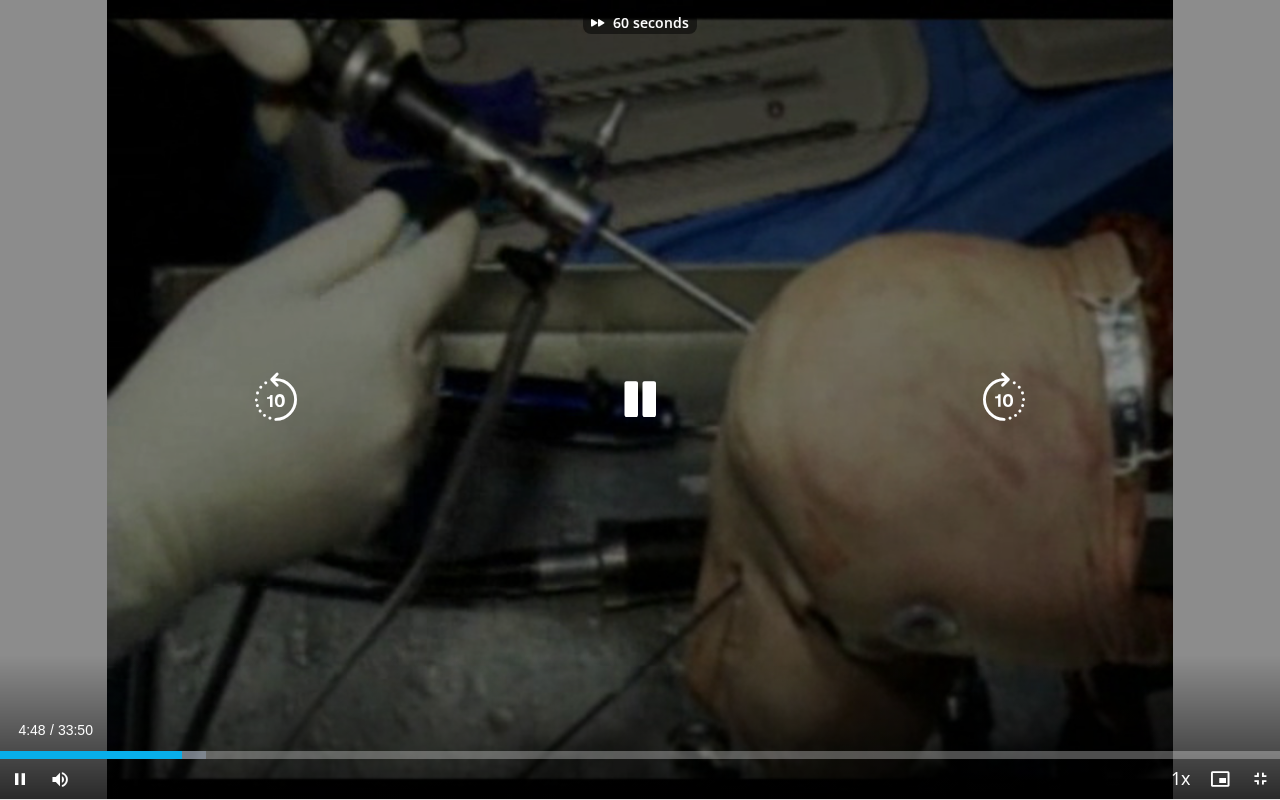 click at bounding box center [1004, 400] 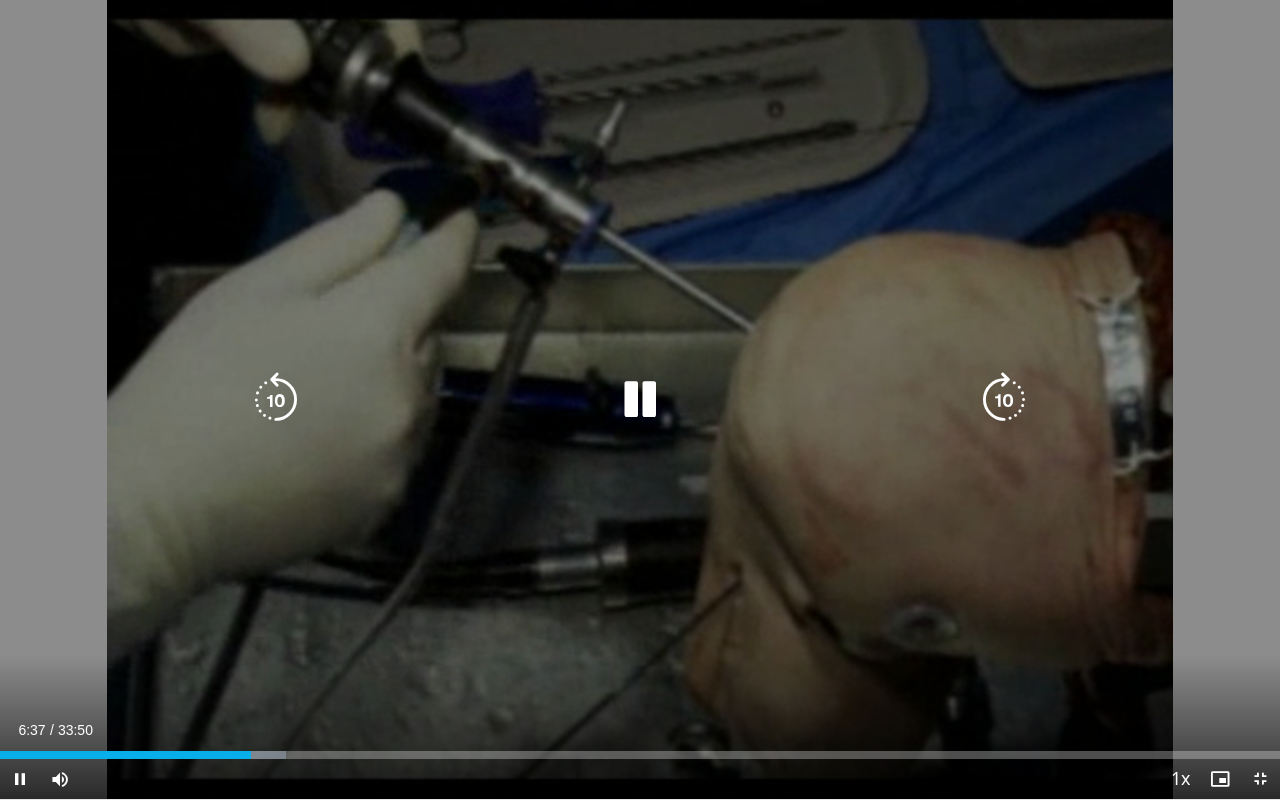click on "70 seconds
Tap to unmute" at bounding box center (640, 399) 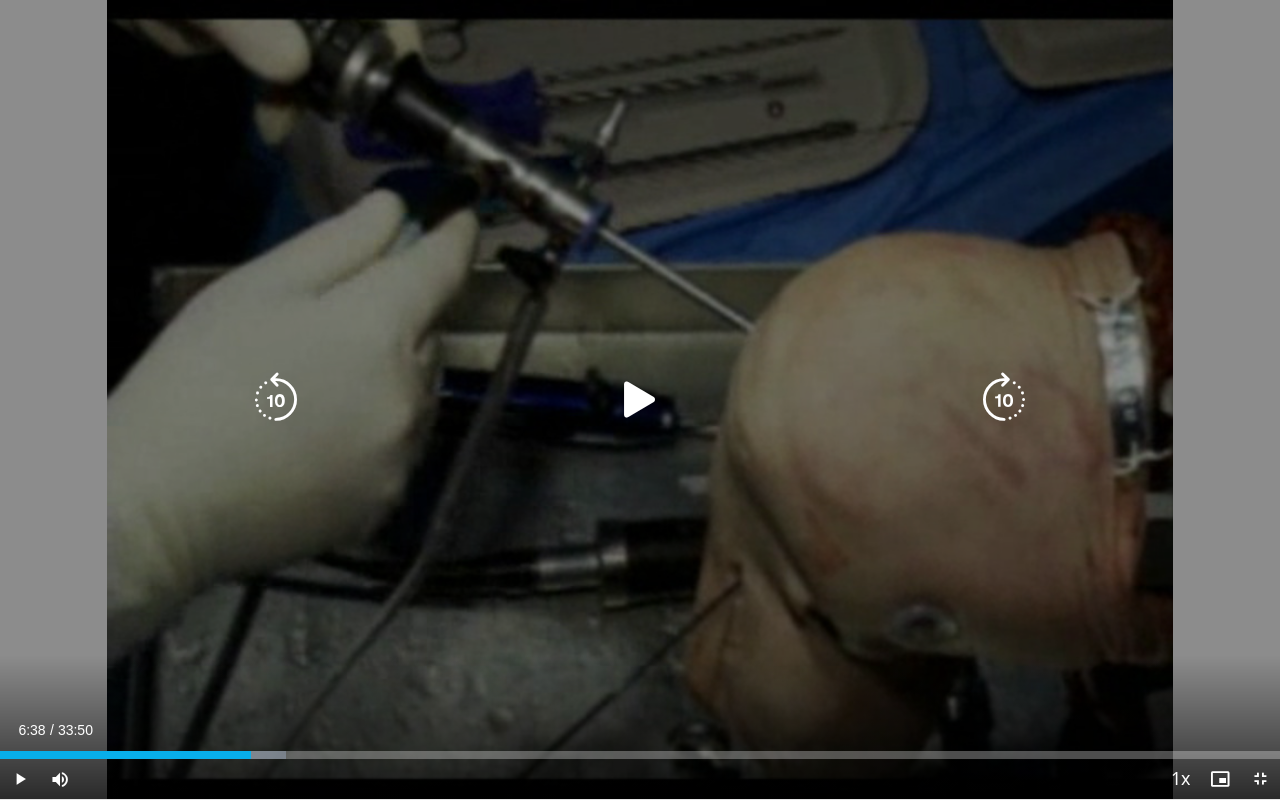 click on "70 seconds
Tap to unmute" at bounding box center [640, 399] 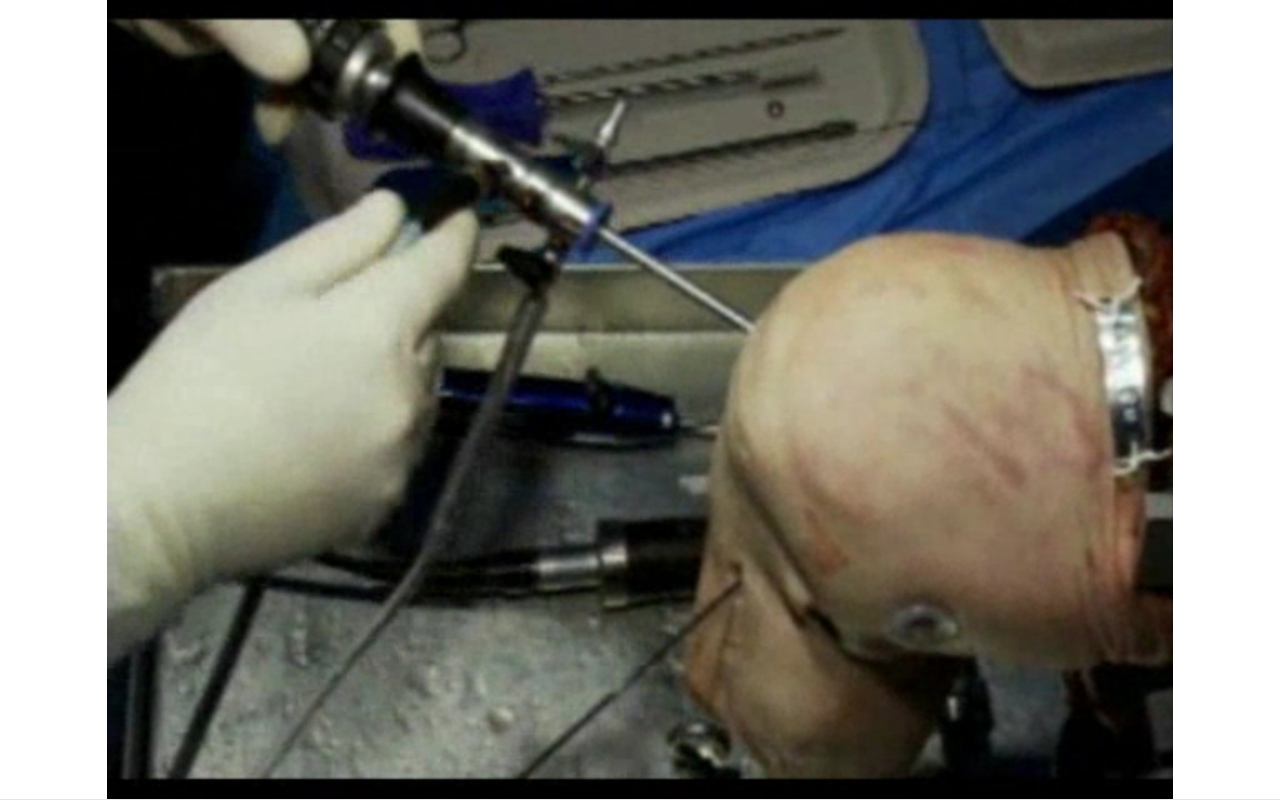 click on "70 seconds
Tap to unmute" at bounding box center [640, 399] 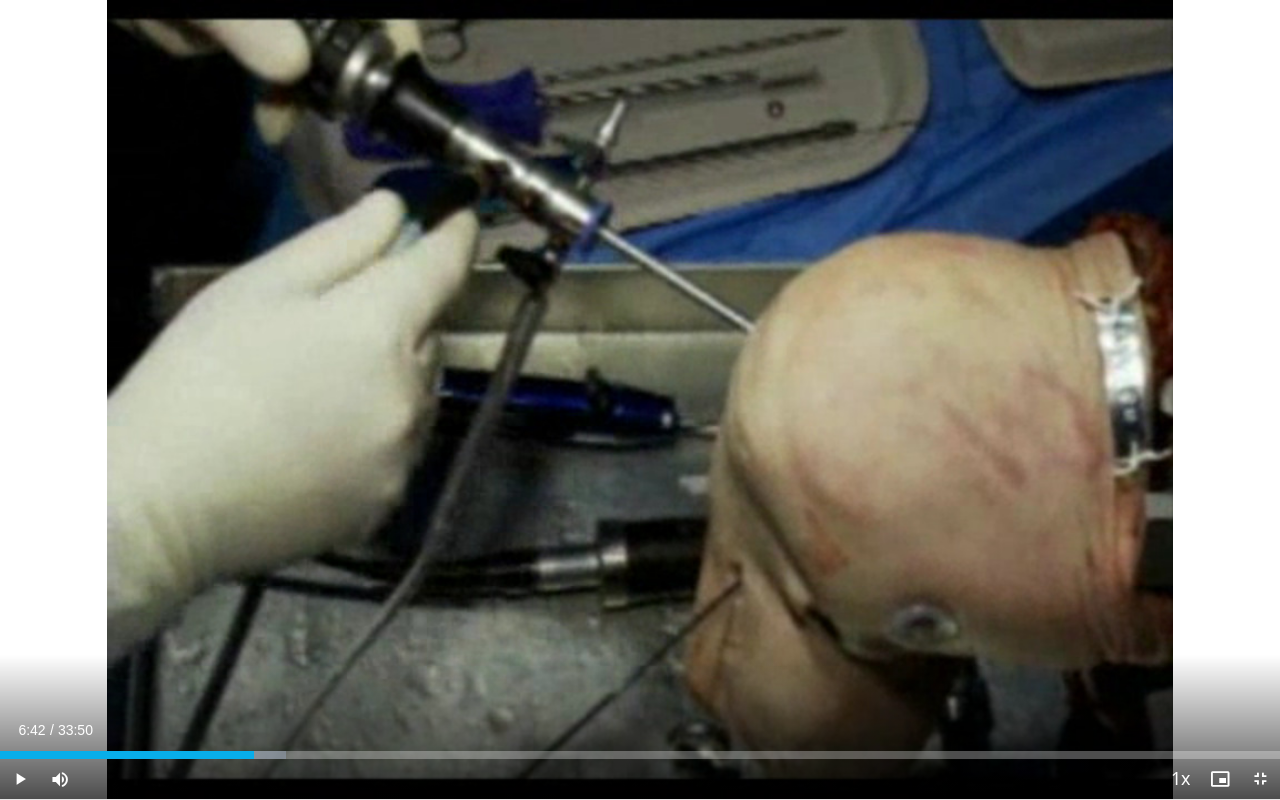 click on "70 seconds
Tap to unmute" at bounding box center [640, 399] 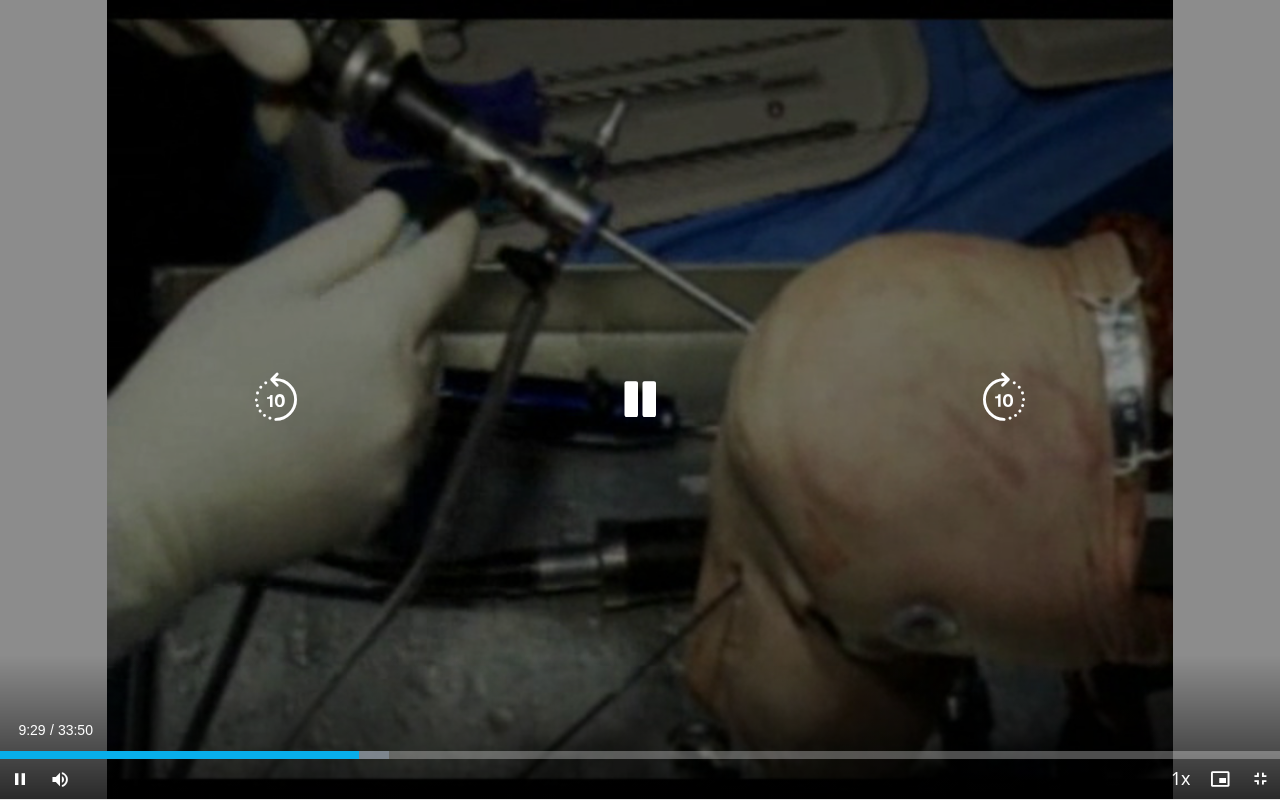 click on "70 seconds
Tap to unmute" at bounding box center (640, 399) 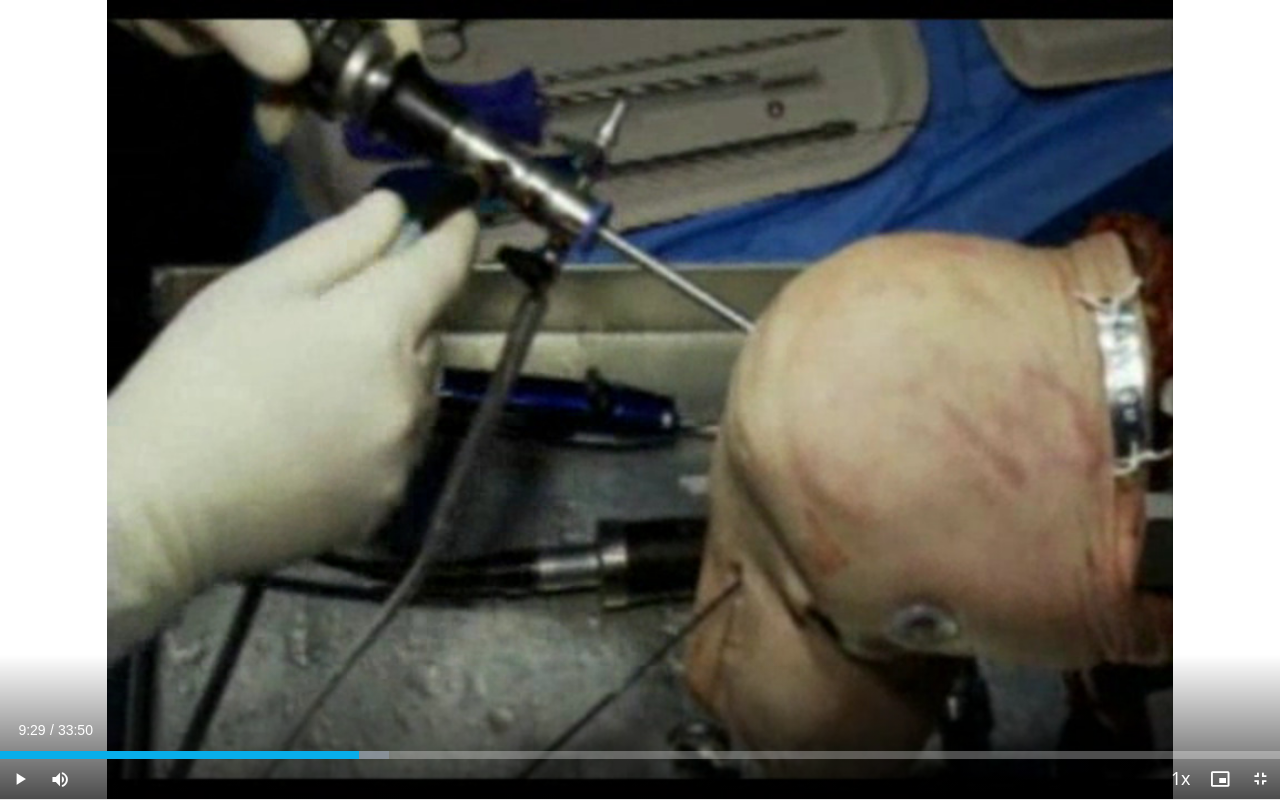 click on "70 seconds
Tap to unmute" at bounding box center (640, 399) 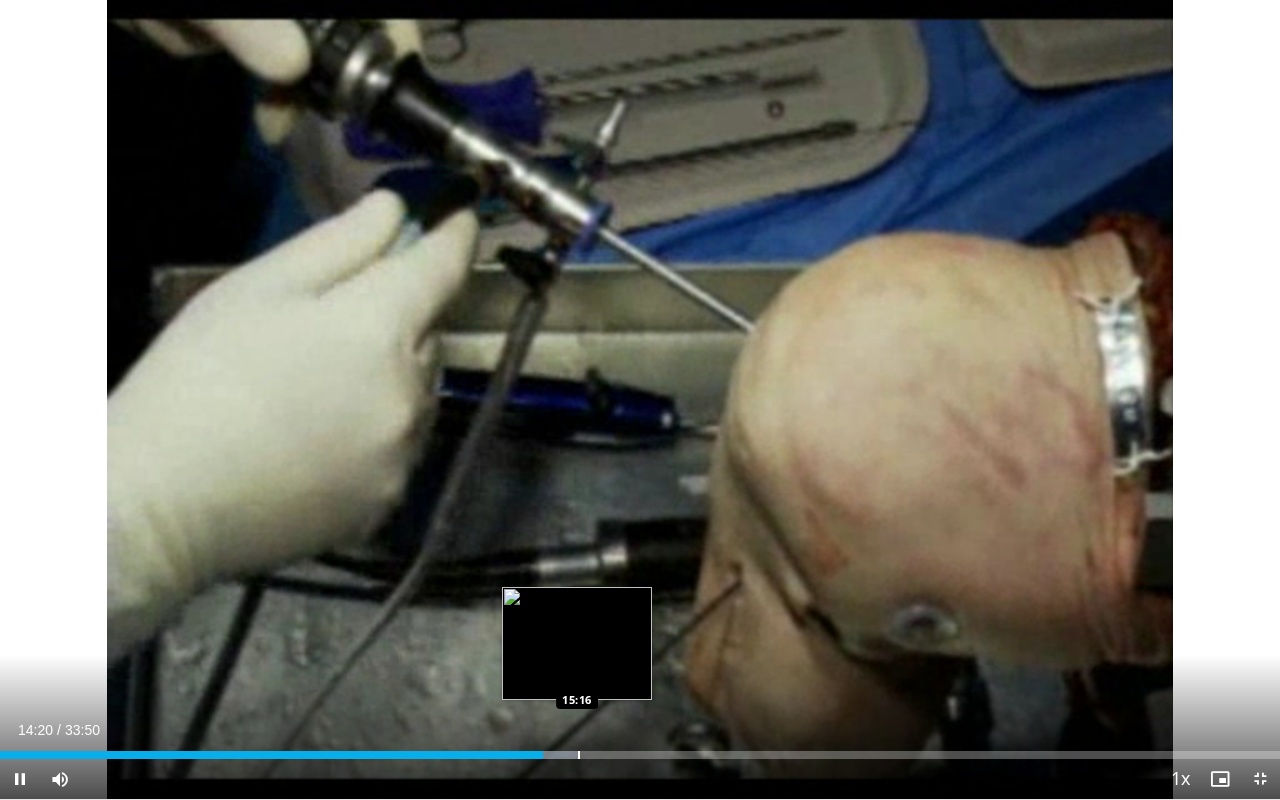 click at bounding box center [545, 755] 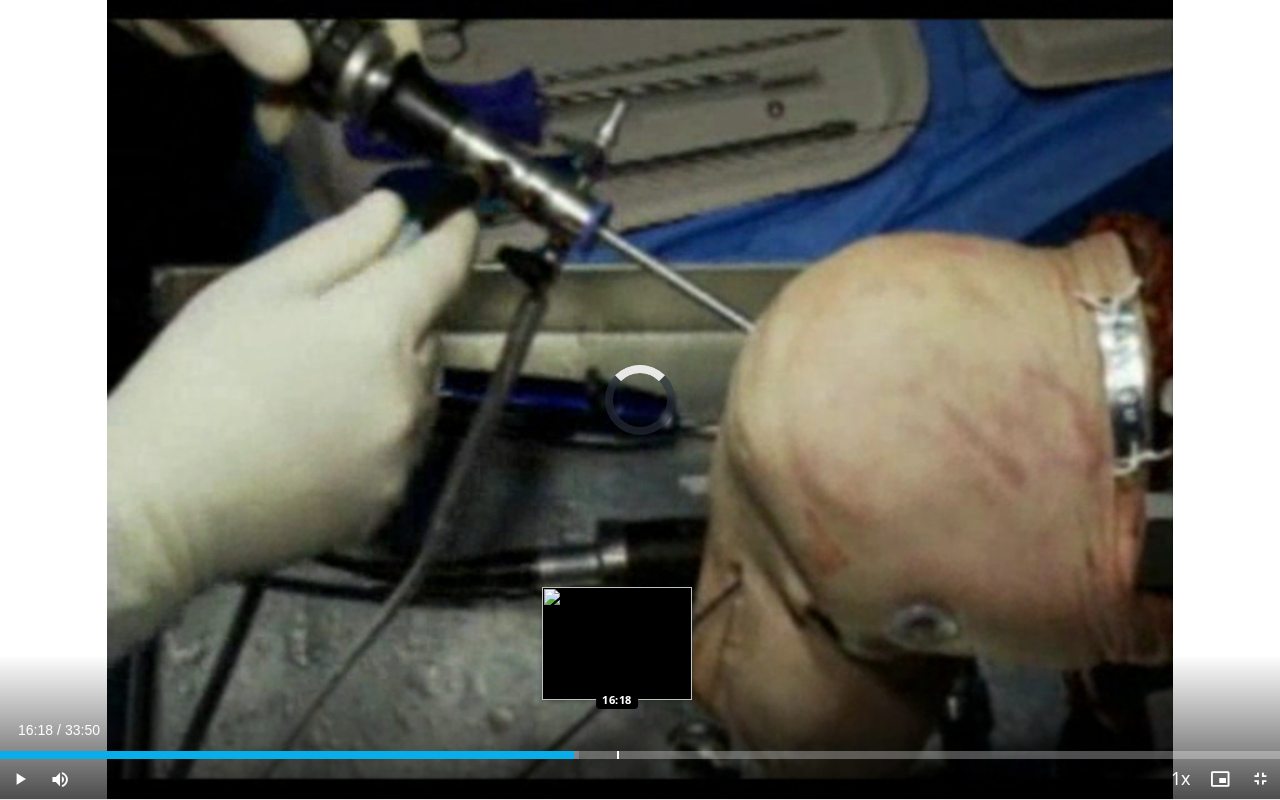 click at bounding box center [618, 755] 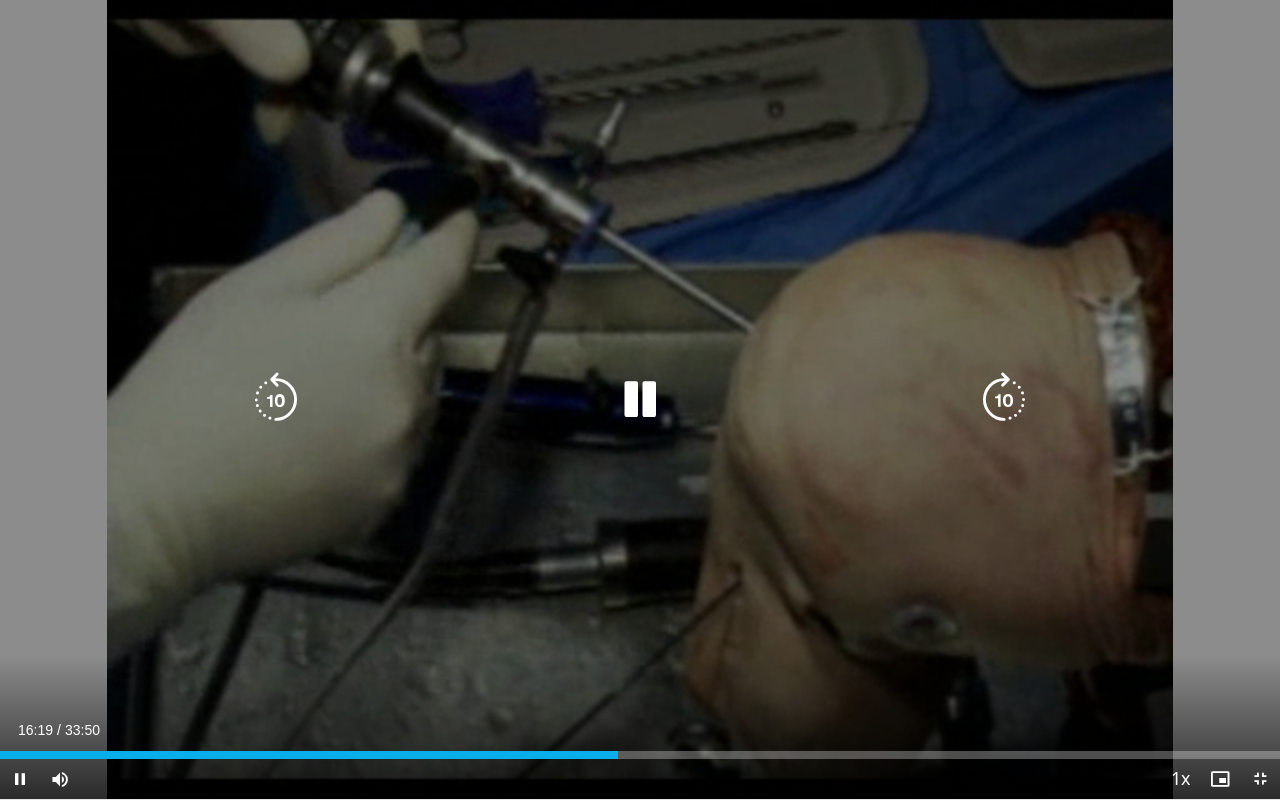 click at bounding box center (1004, 400) 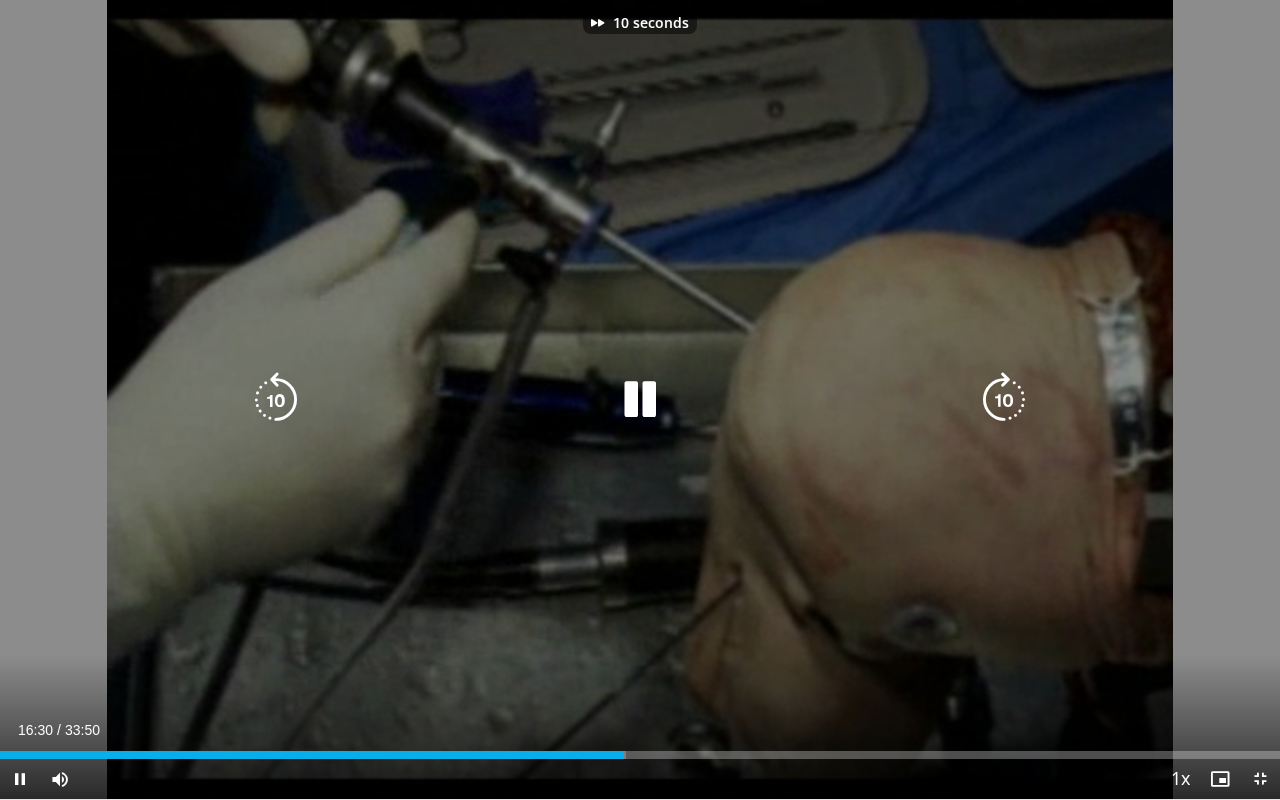 click at bounding box center [1004, 400] 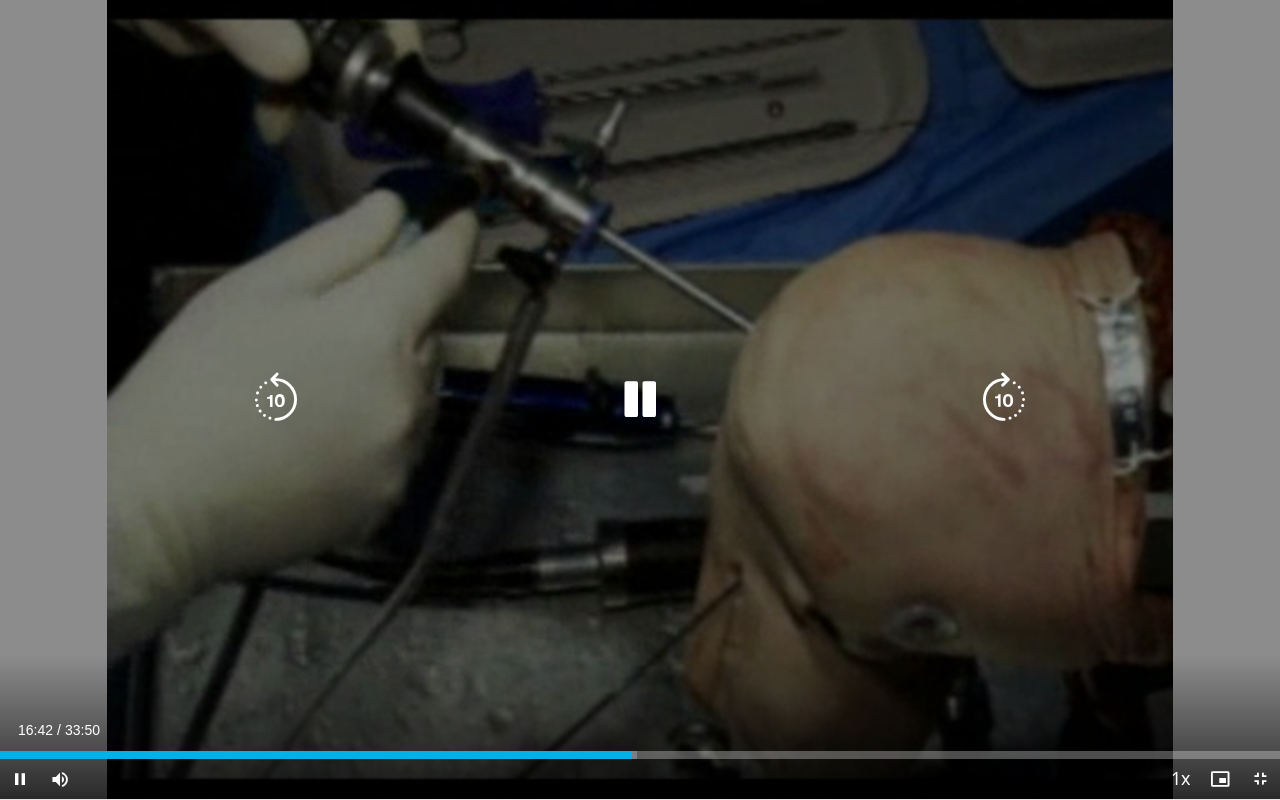 click at bounding box center (1004, 400) 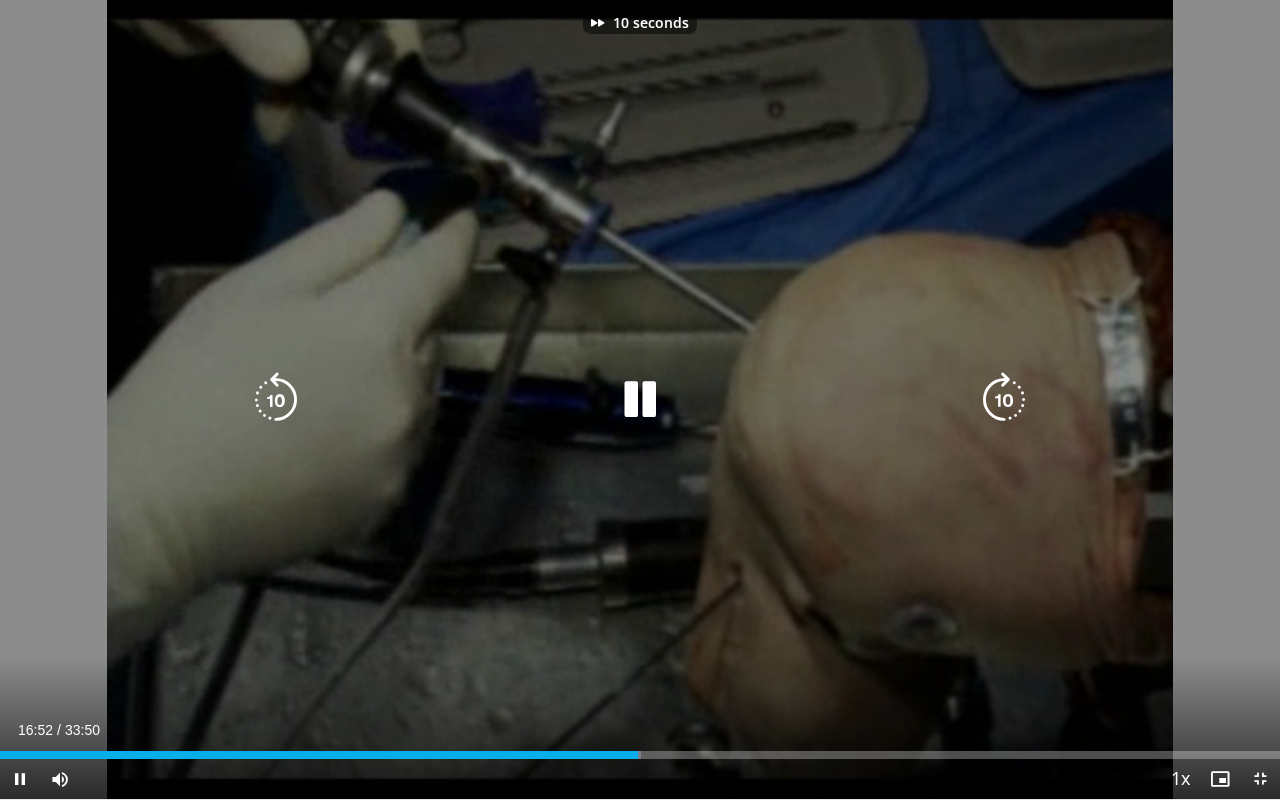 click at bounding box center (1004, 400) 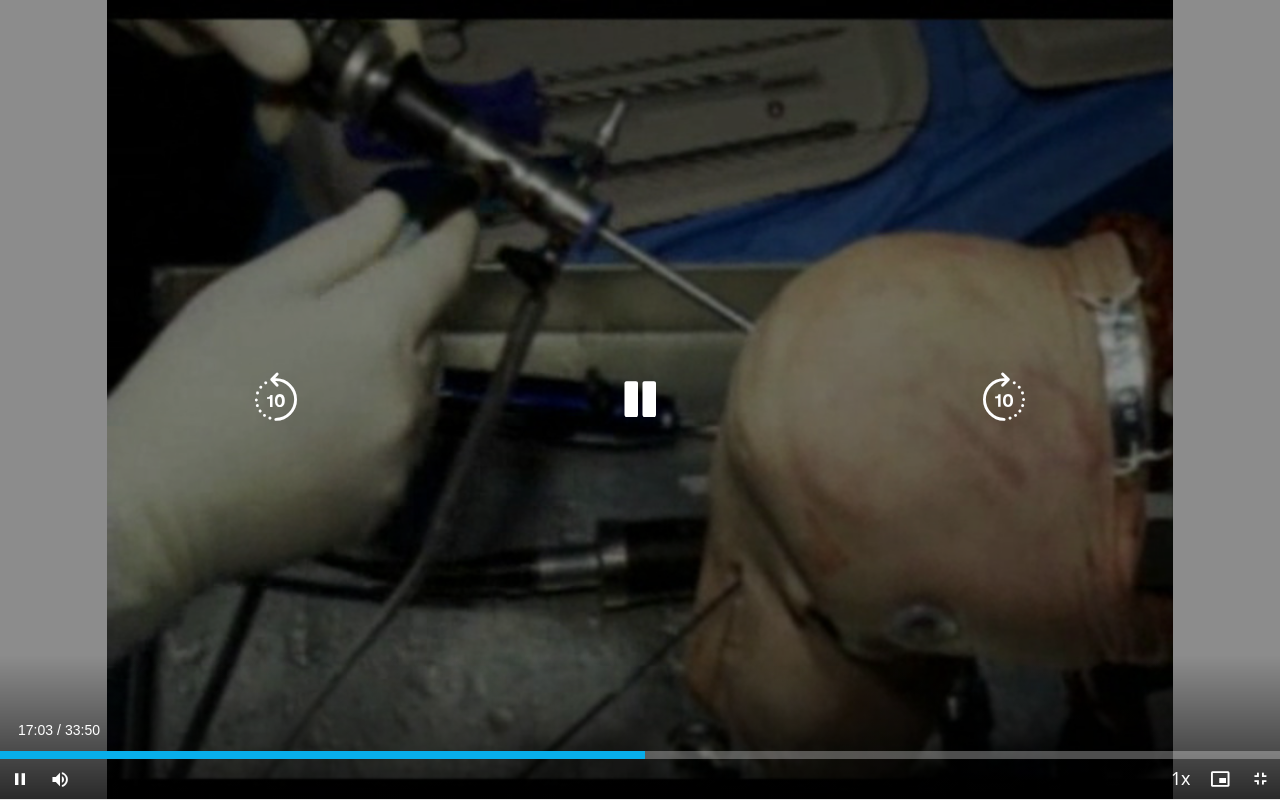 click at bounding box center (1004, 400) 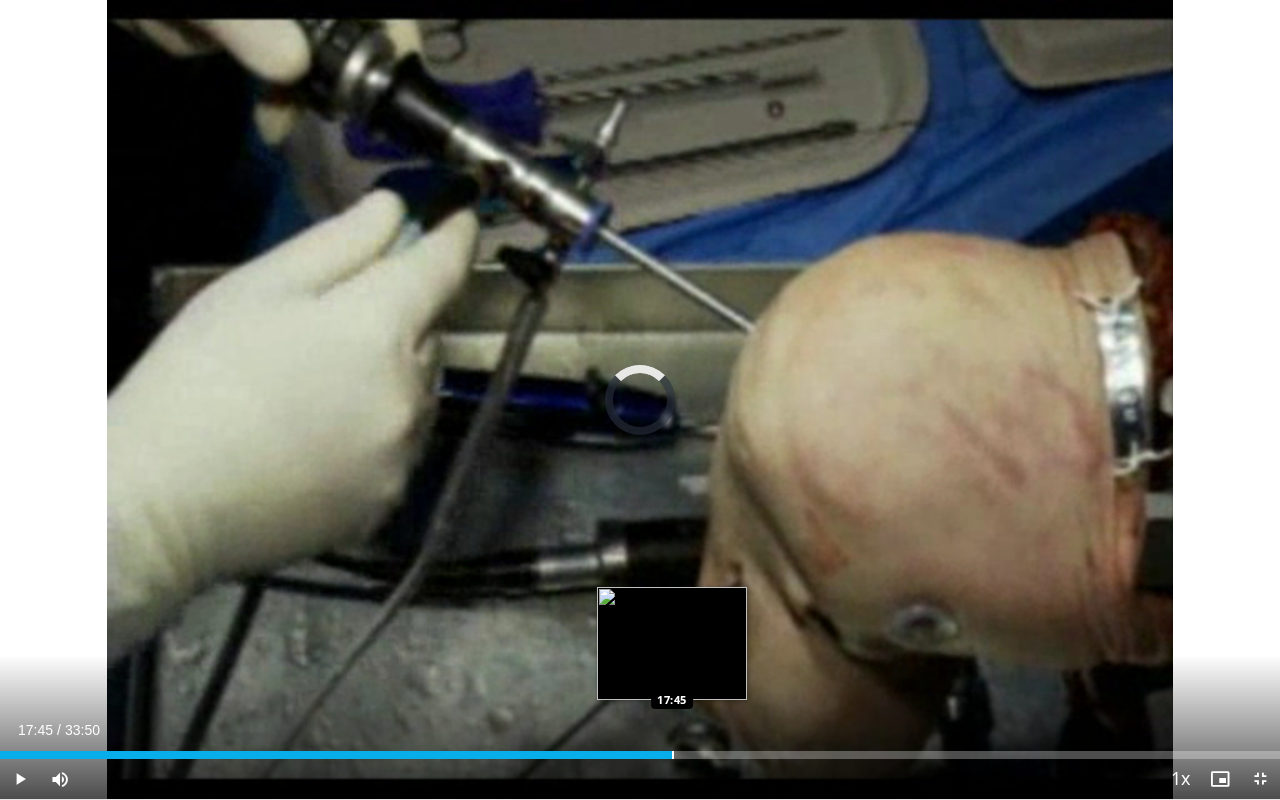 click at bounding box center [673, 755] 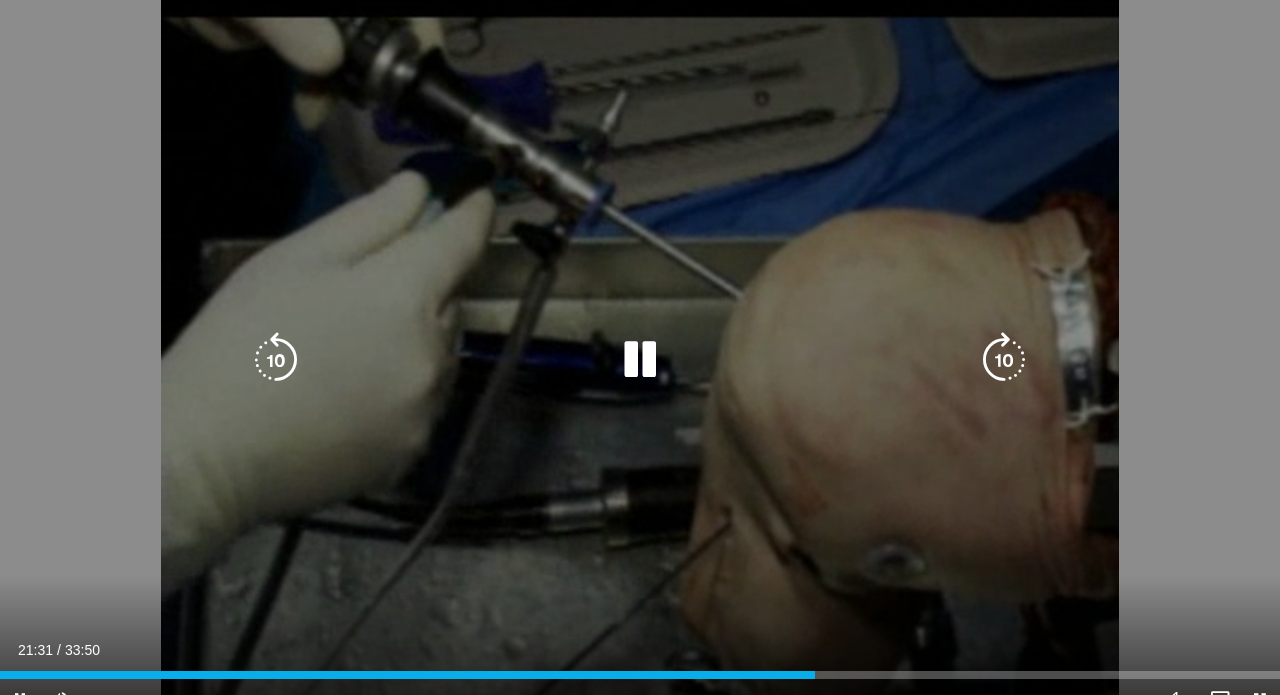 scroll, scrollTop: 0, scrollLeft: 0, axis: both 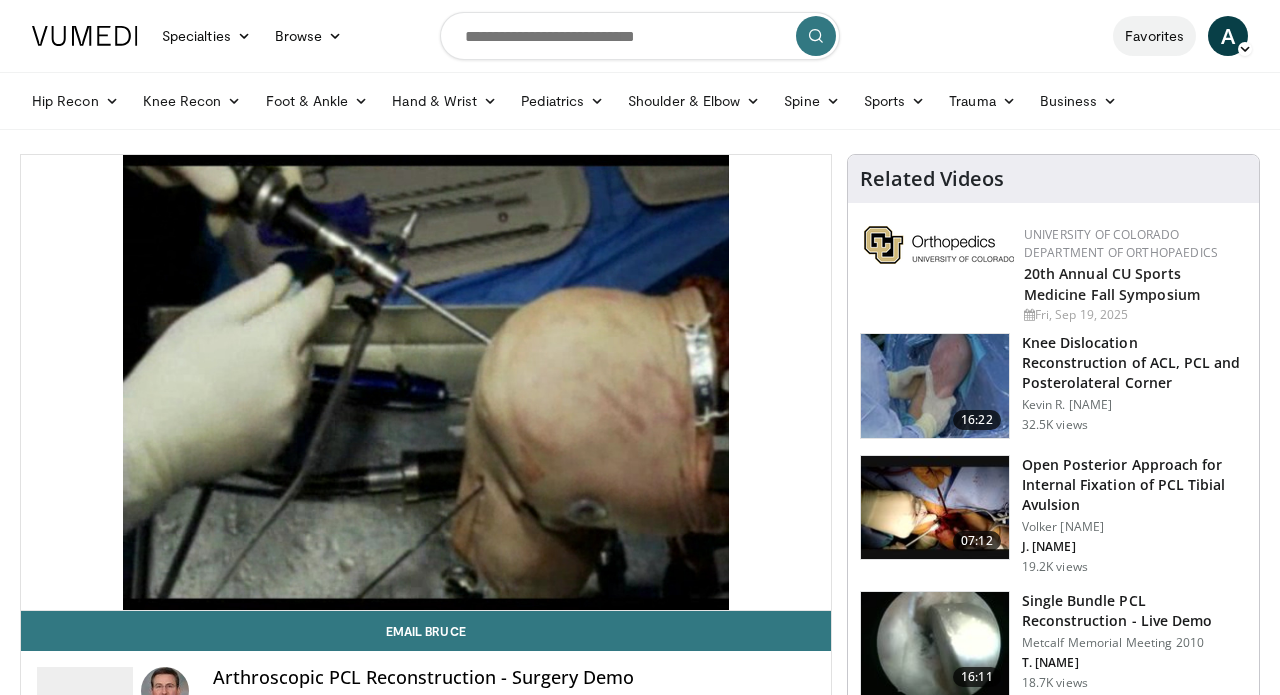 click on "Favorites" at bounding box center [1154, 36] 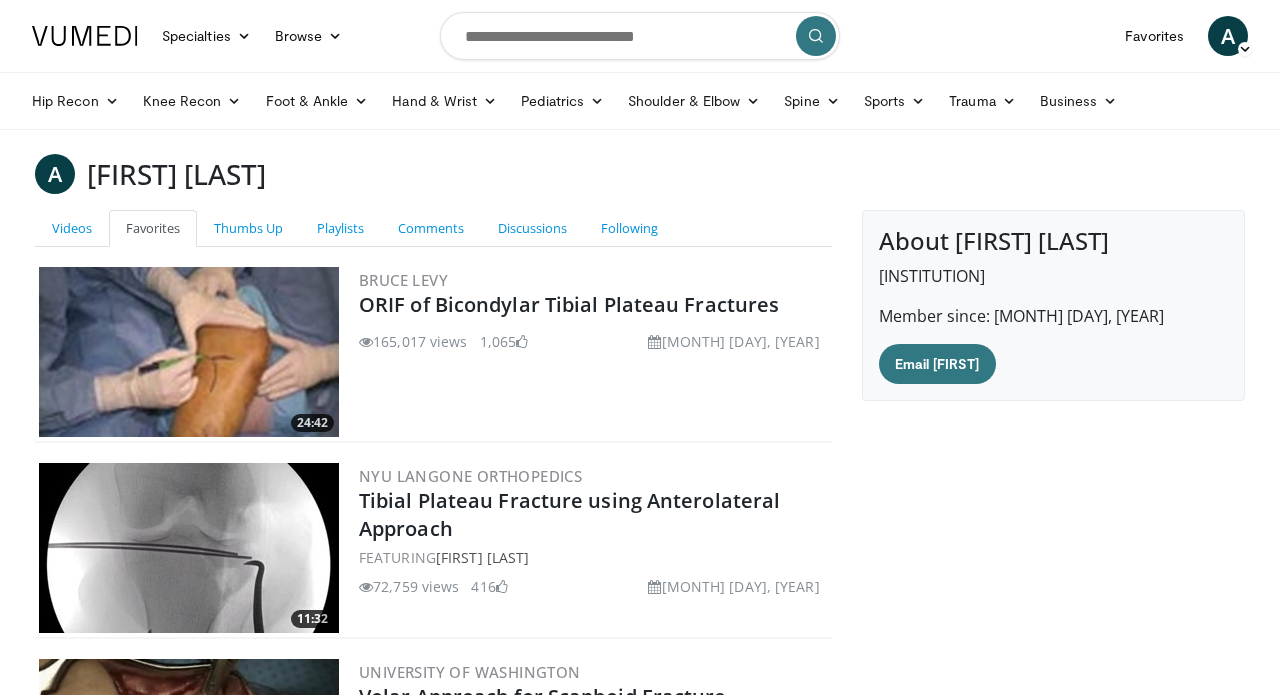 scroll, scrollTop: 0, scrollLeft: 0, axis: both 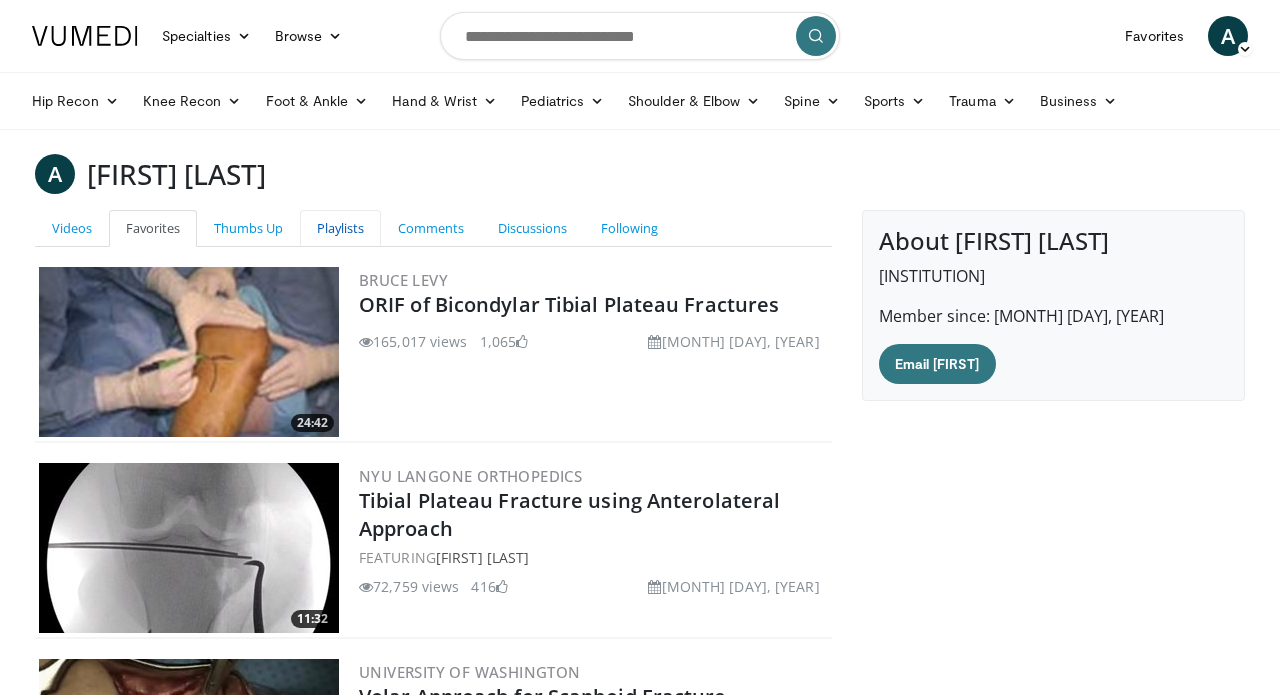click on "Playlists" at bounding box center (340, 228) 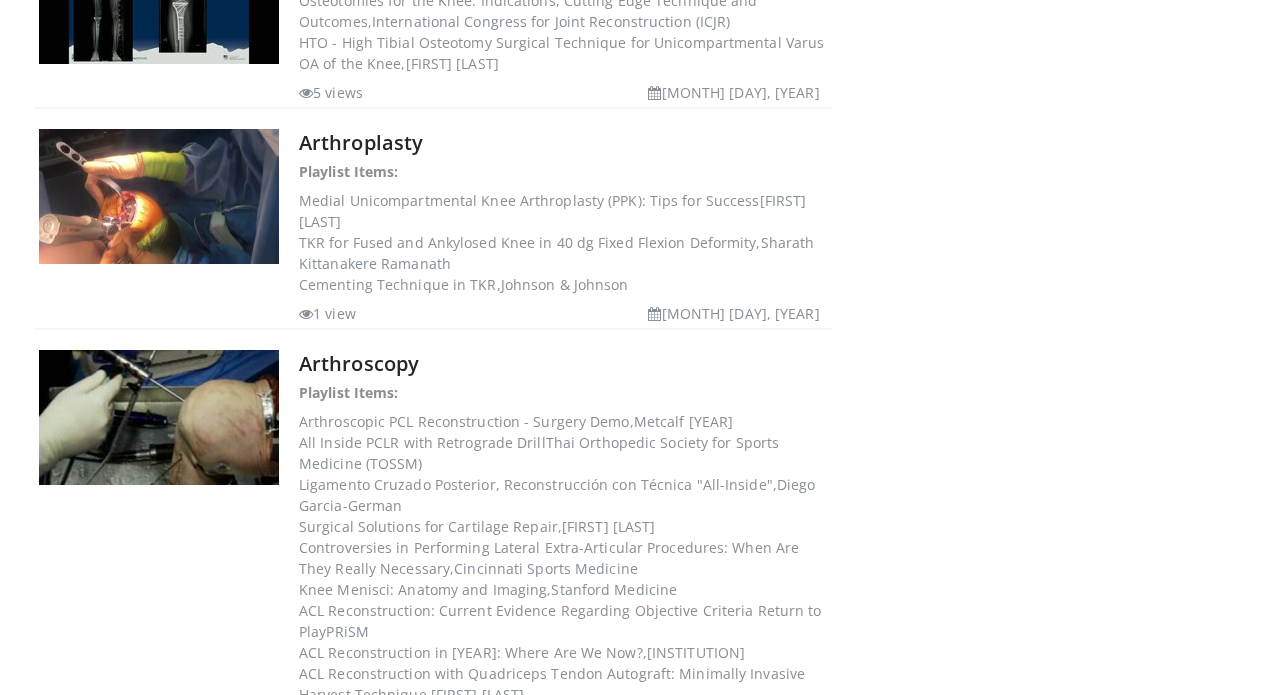 scroll, scrollTop: 899, scrollLeft: 0, axis: vertical 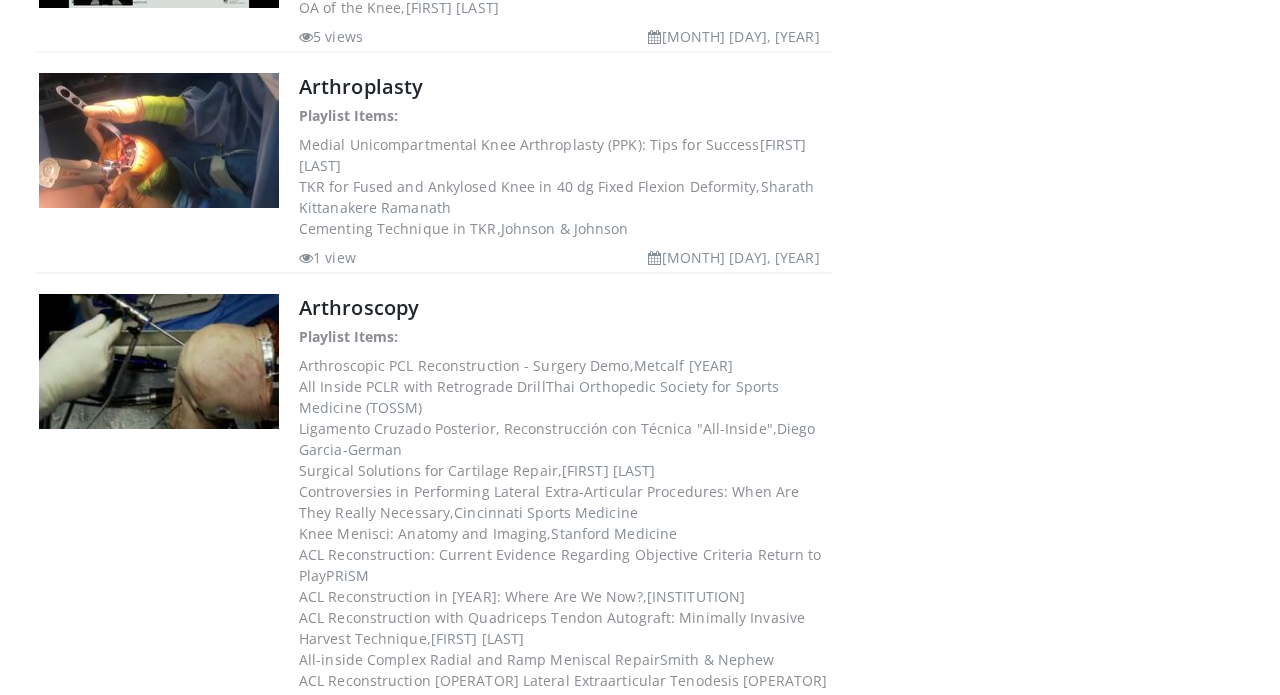 click on "Arthroscopic PCL Reconstruction - Surgery Demo,  Metcalf 2009" at bounding box center (563, 365) 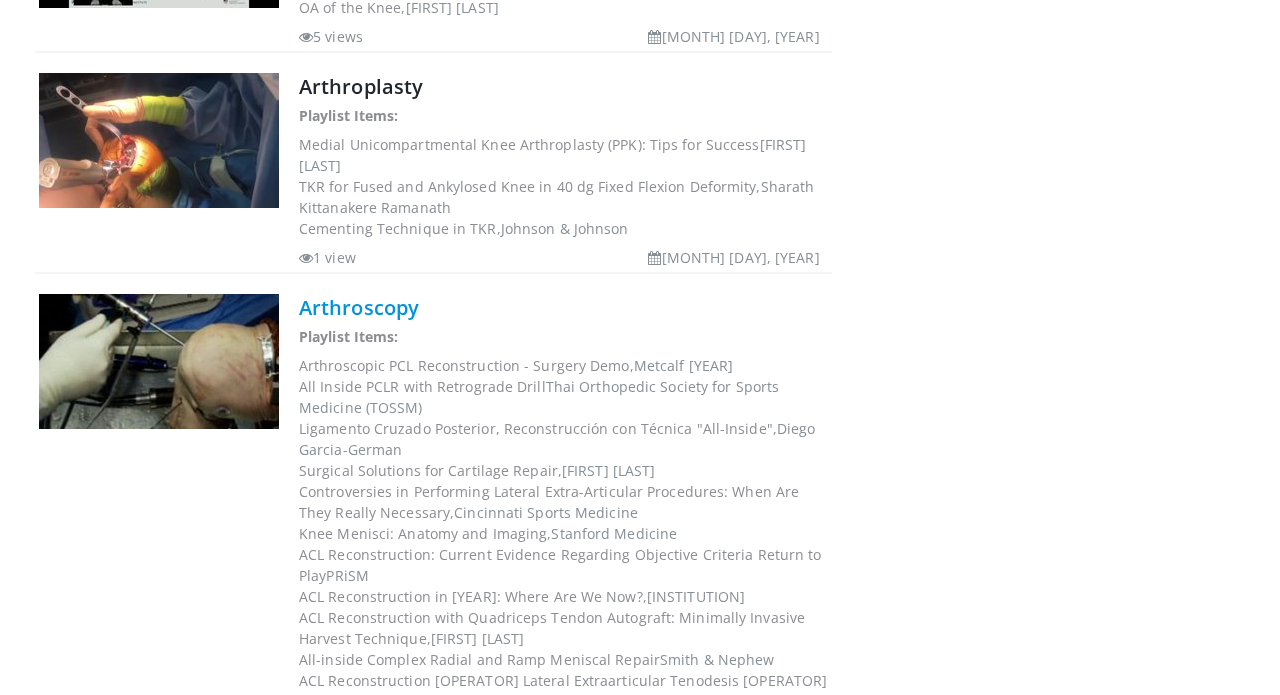 click on "Arthroscopy" at bounding box center [359, 307] 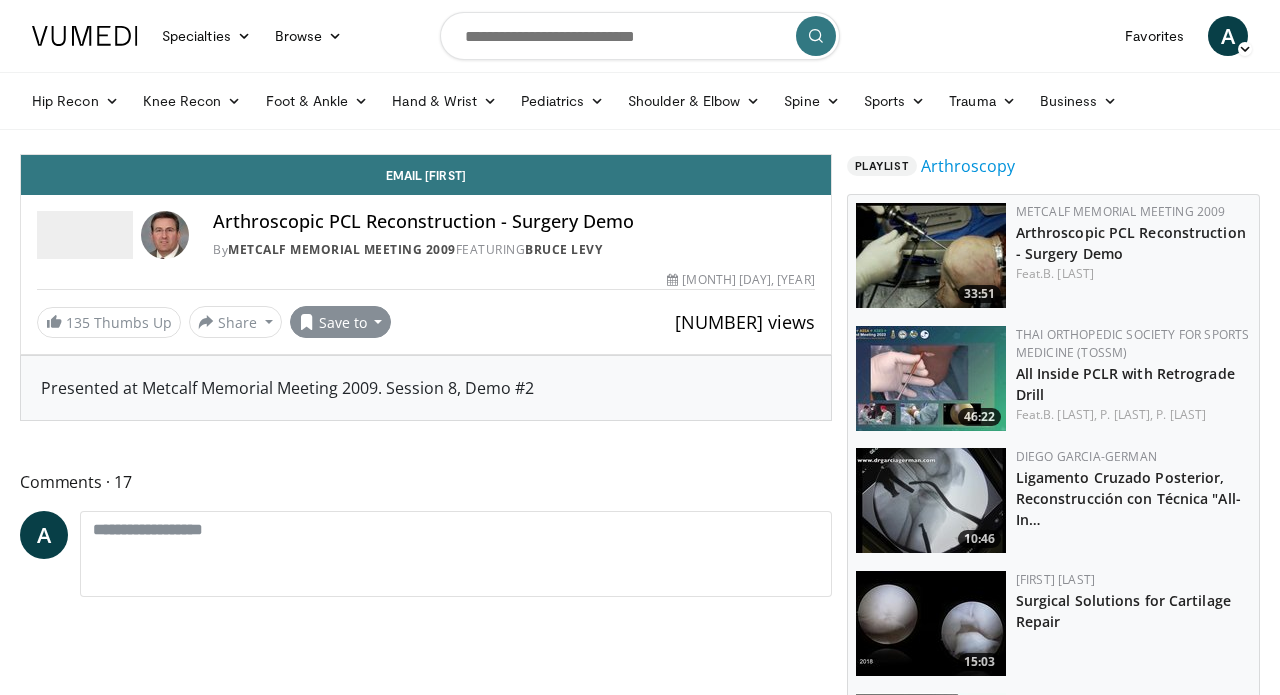 scroll, scrollTop: 0, scrollLeft: 0, axis: both 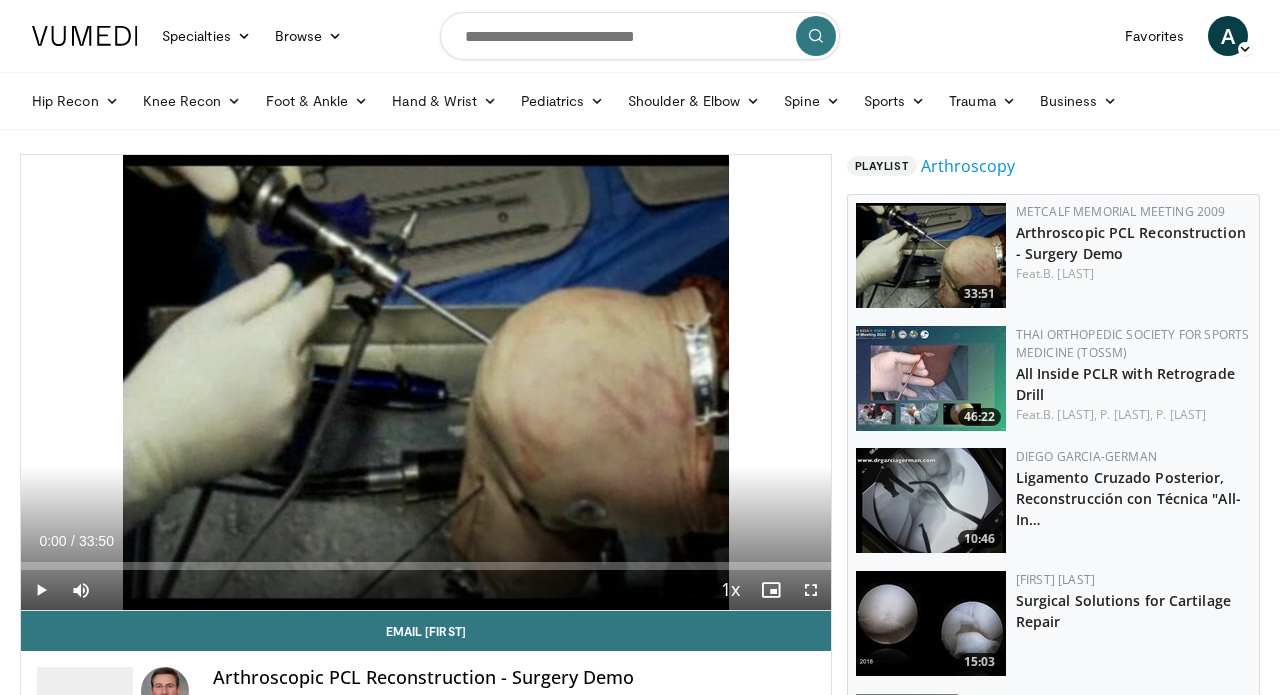 click at bounding box center [931, 500] 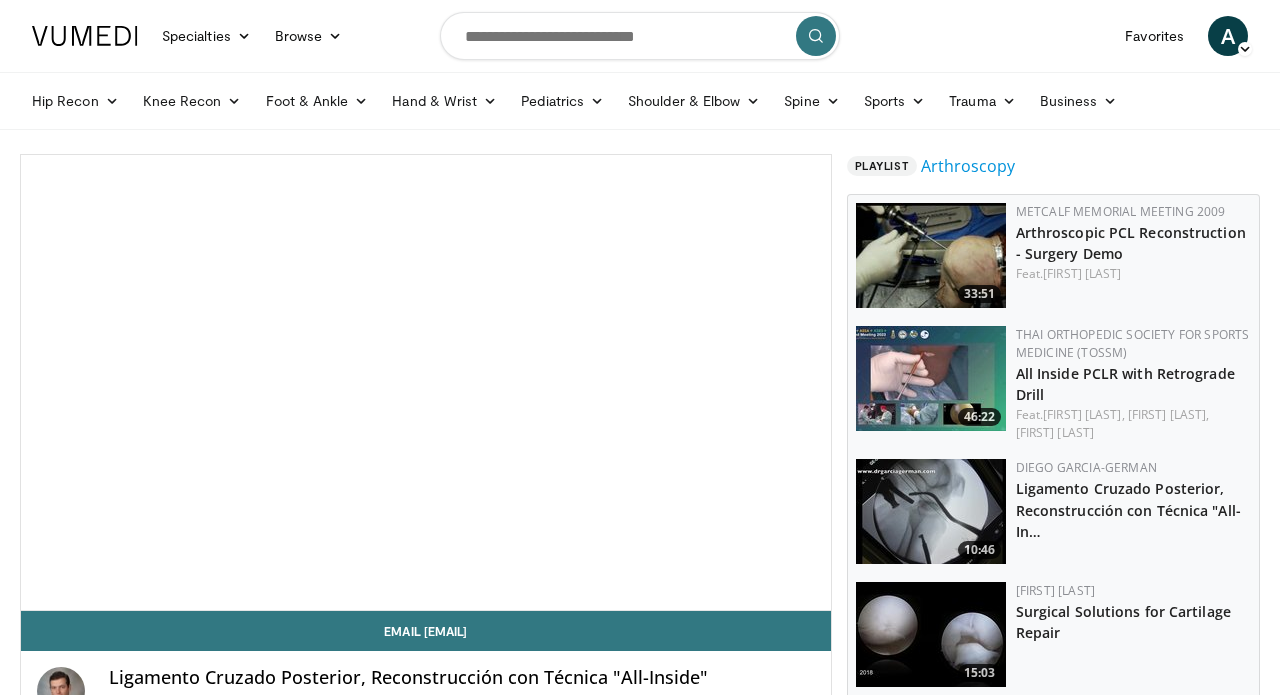 scroll, scrollTop: 0, scrollLeft: 0, axis: both 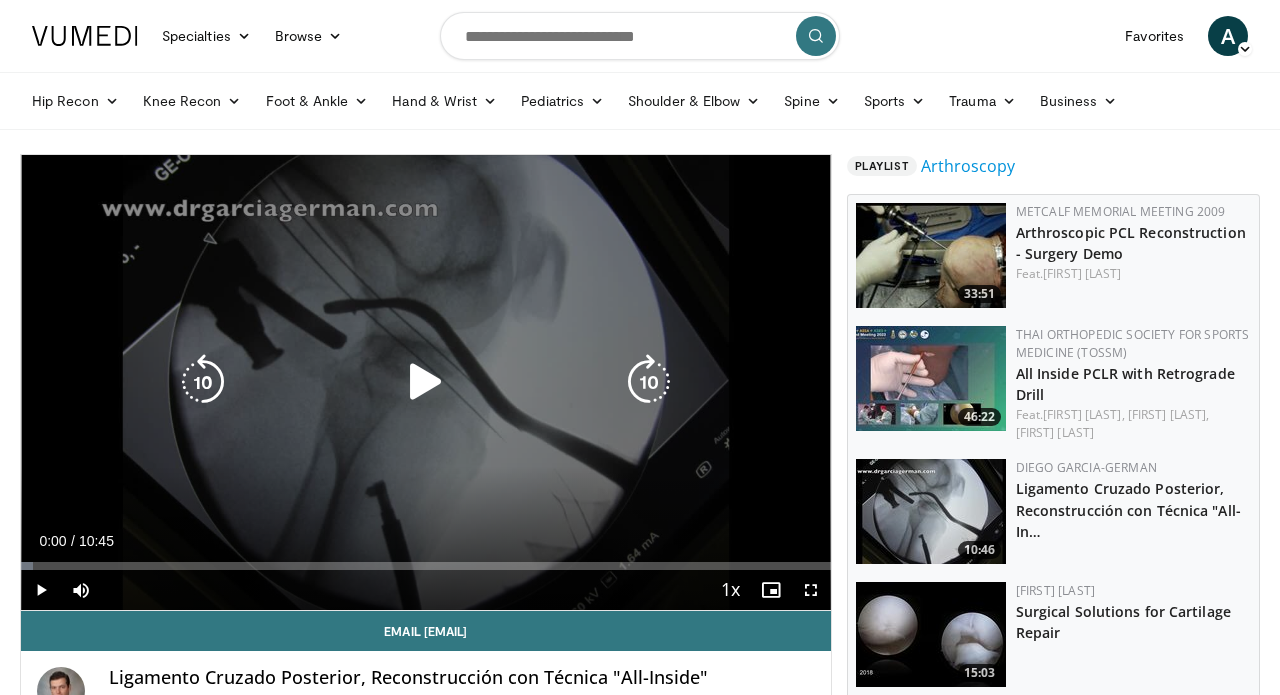 click at bounding box center [426, 382] 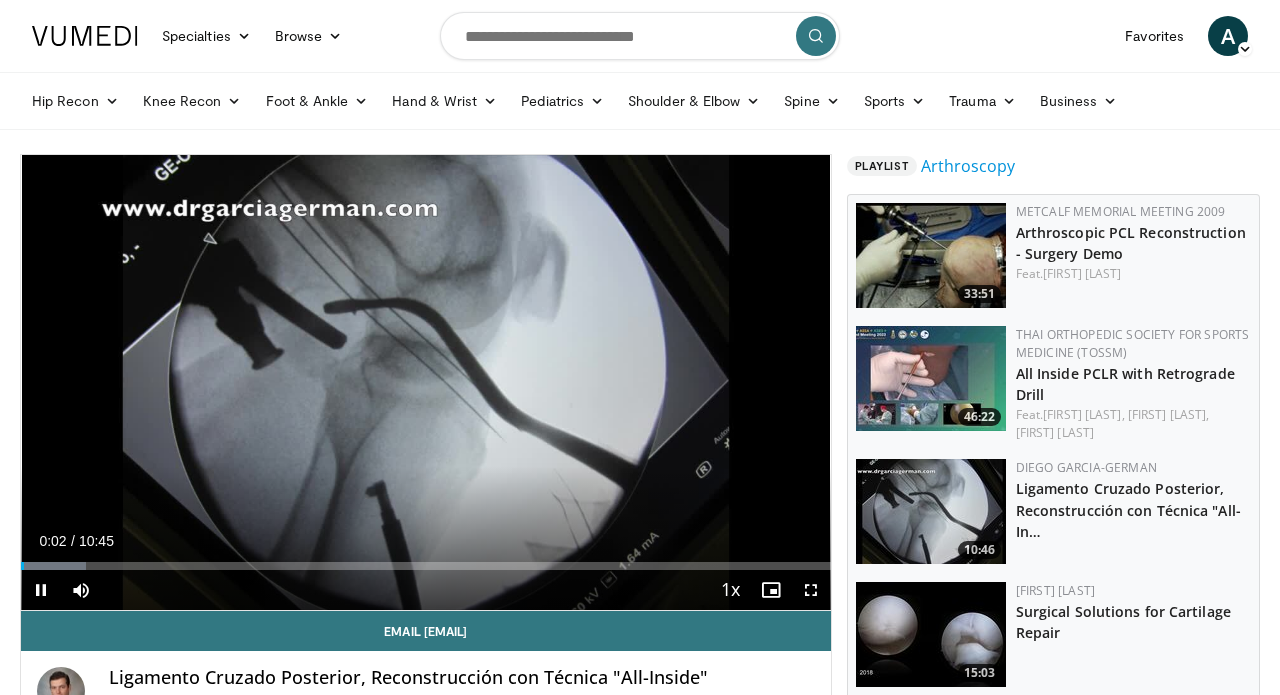 click at bounding box center (811, 590) 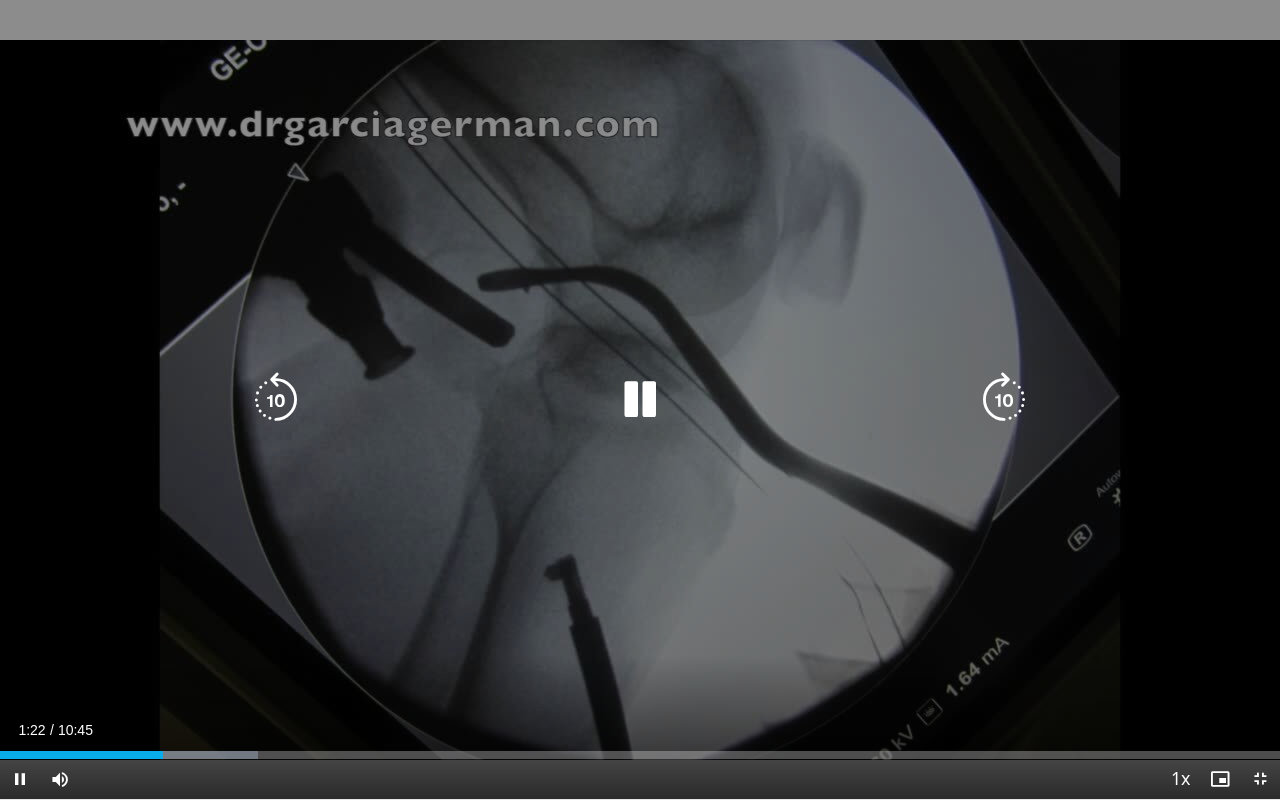 click on "10 seconds
Tap to unmute" at bounding box center (640, 399) 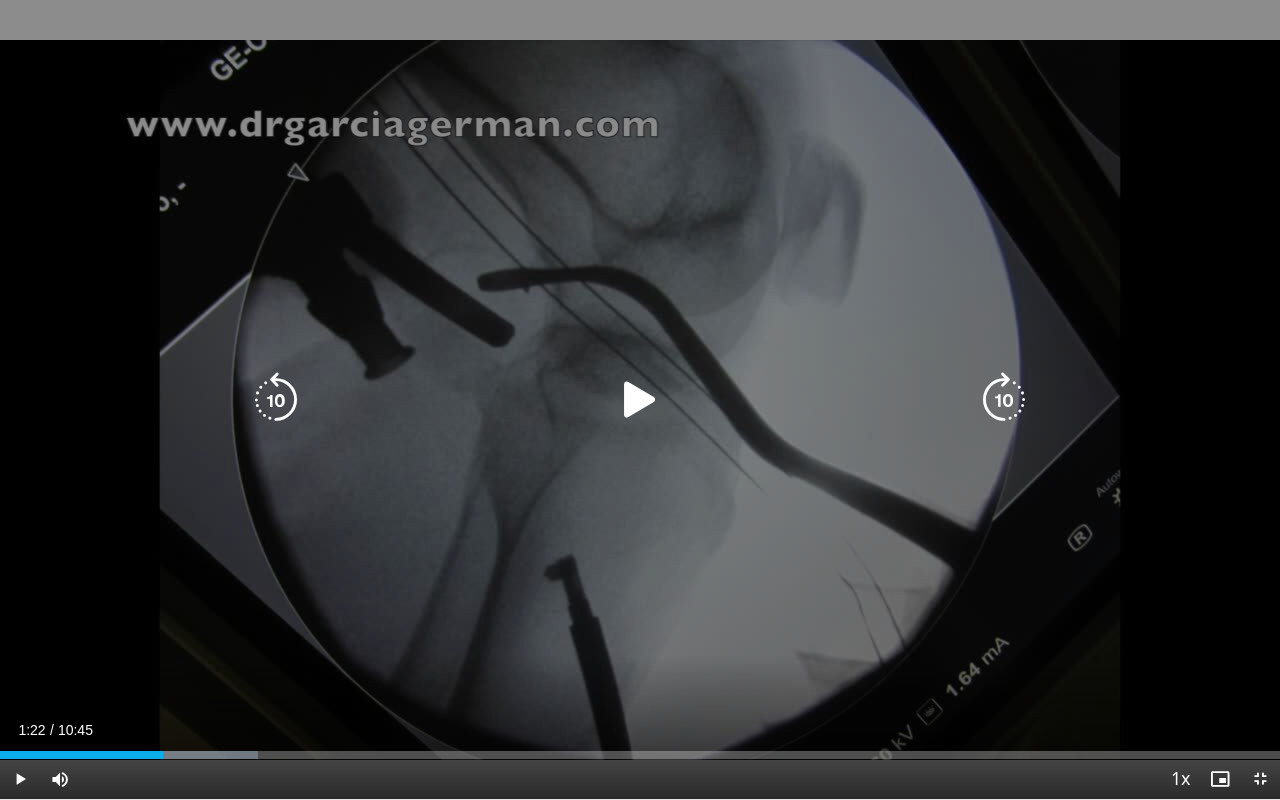 click at bounding box center [640, 400] 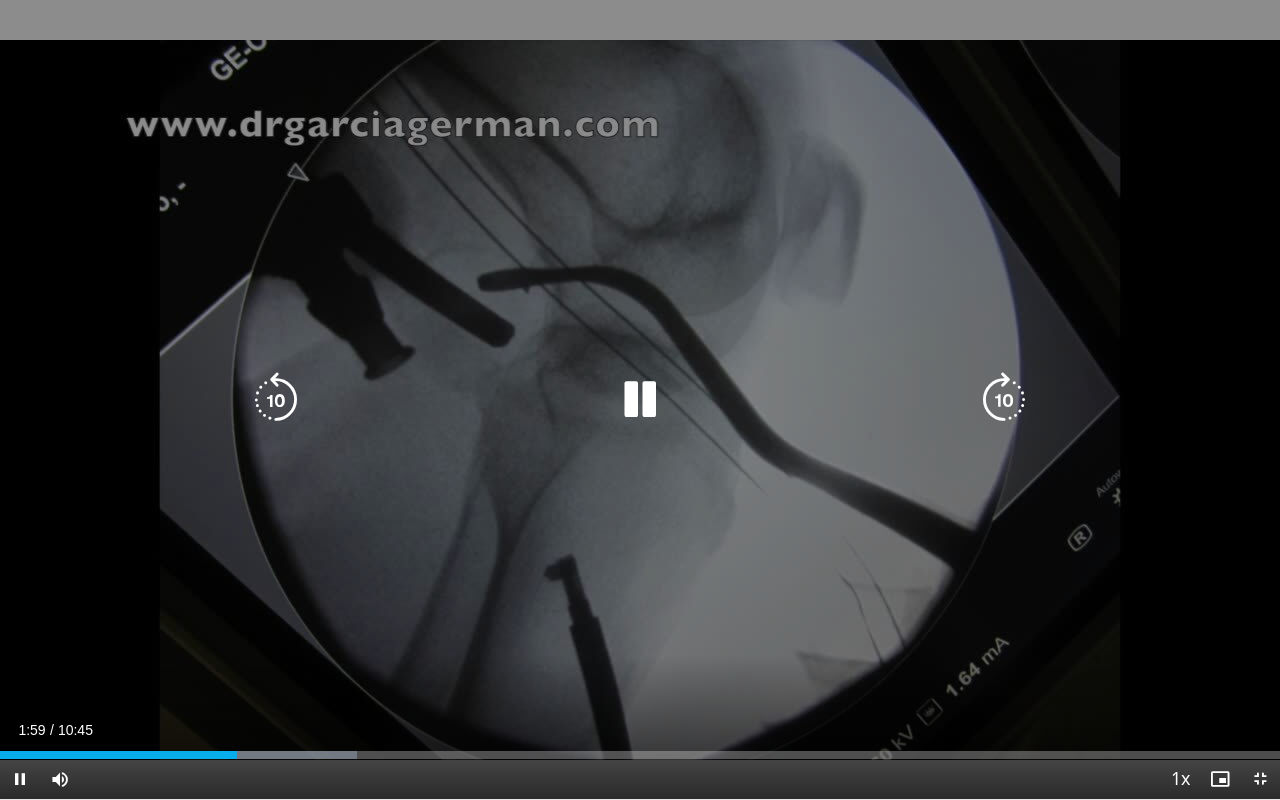 click on "10 seconds
Tap to unmute" at bounding box center (640, 399) 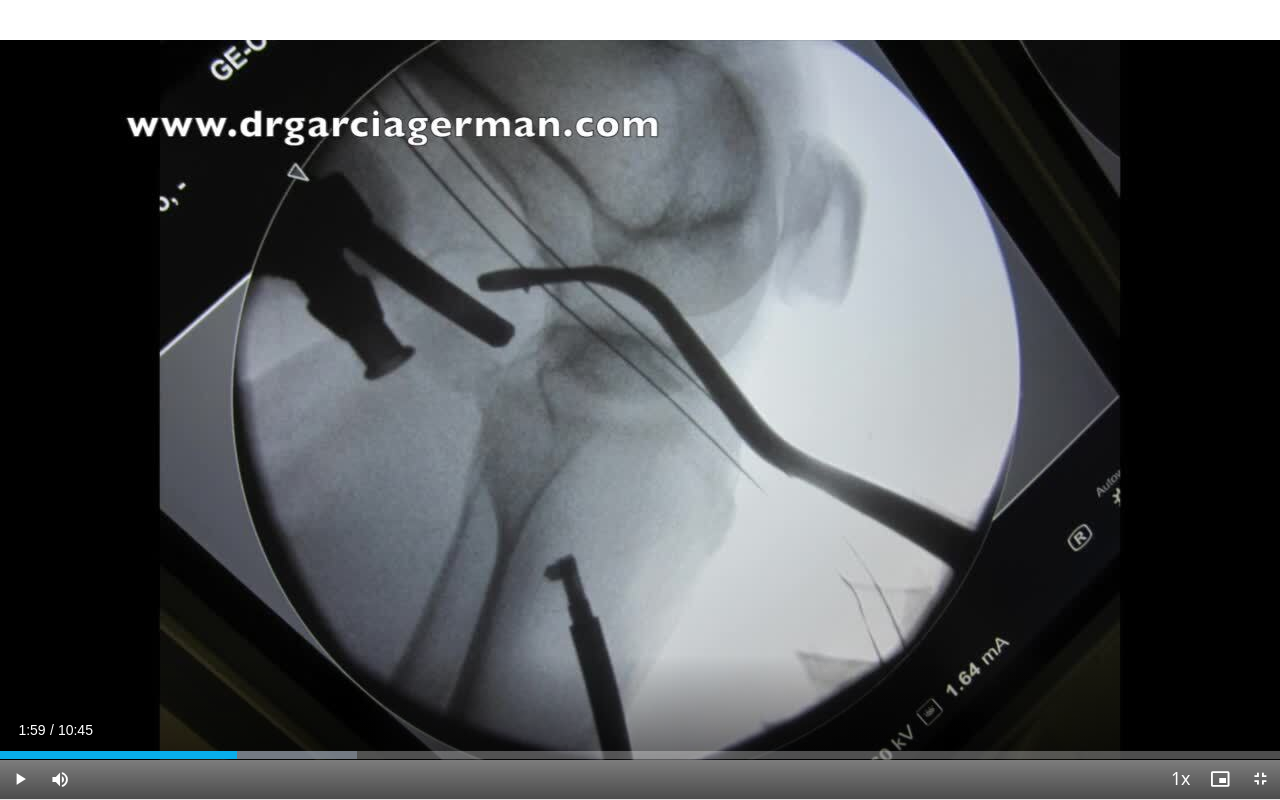 click on "10 seconds
Tap to unmute" at bounding box center [640, 399] 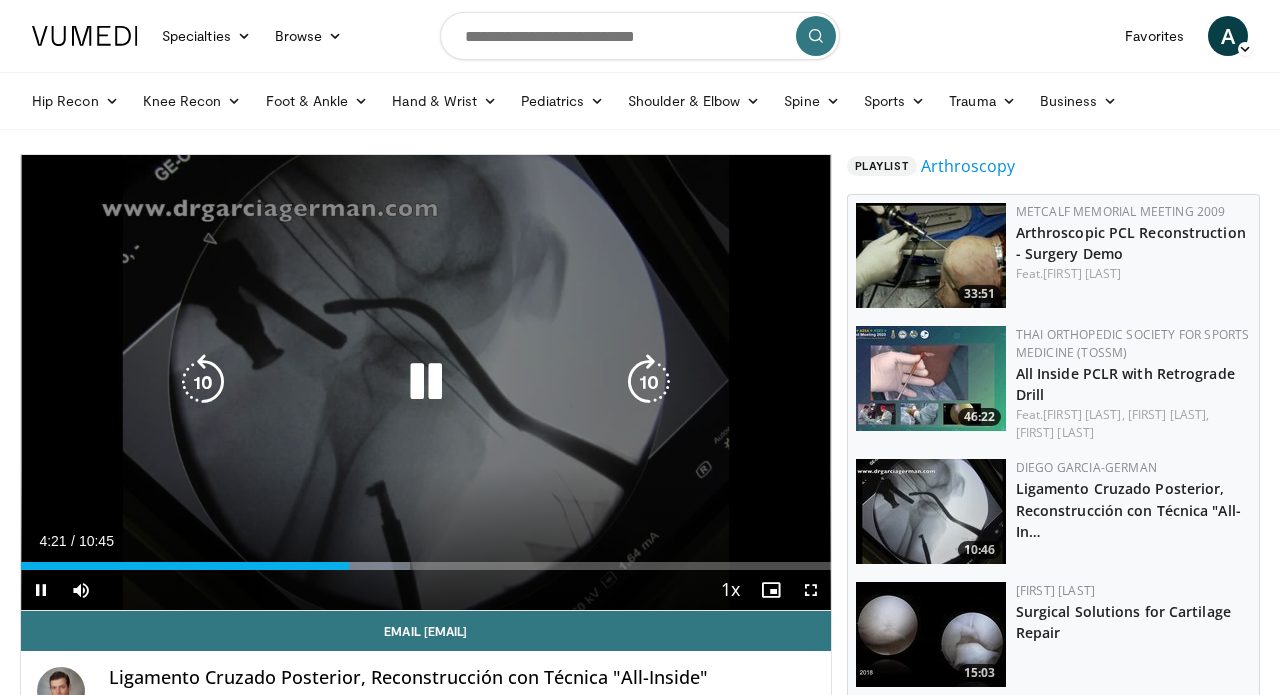 click at bounding box center [426, 382] 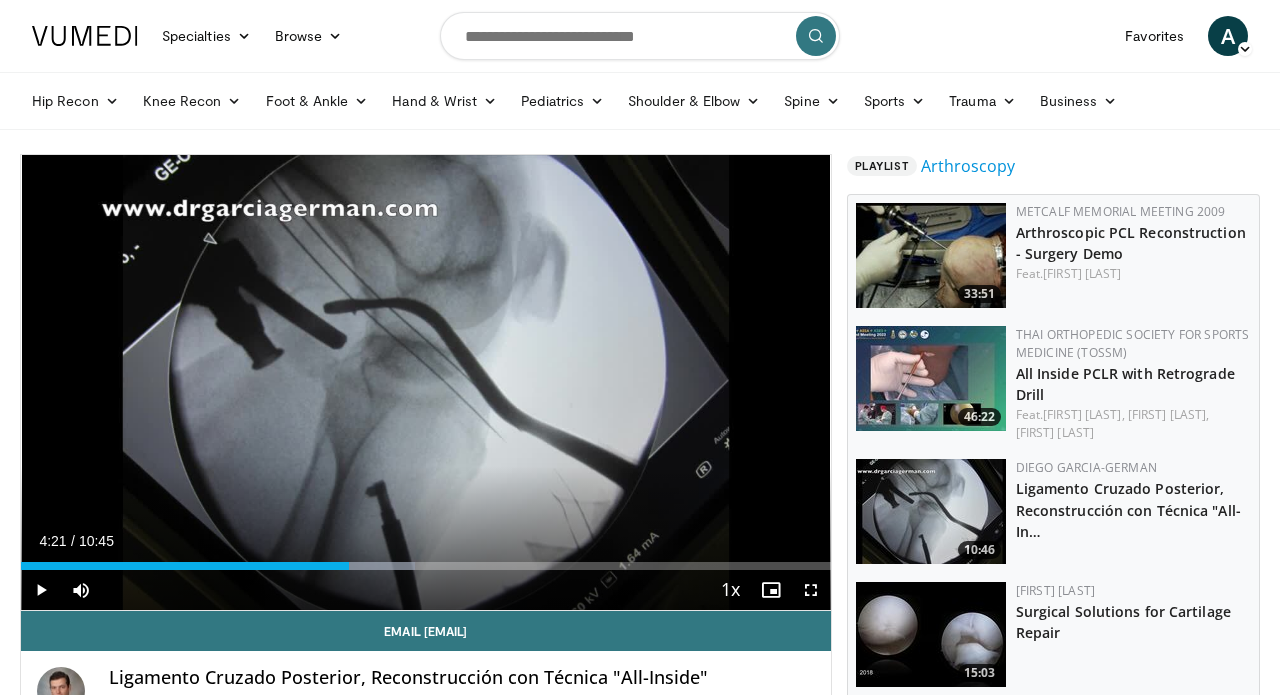 click on "10 seconds
Tap to unmute" at bounding box center [426, 382] 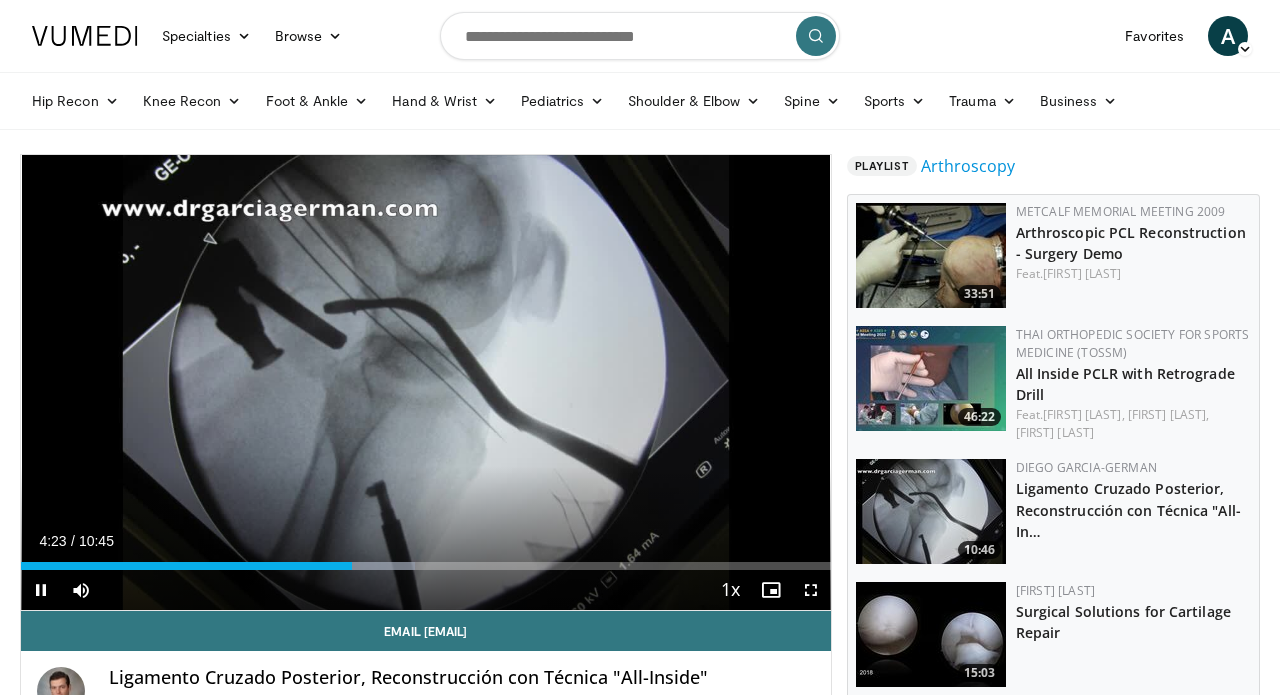 click at bounding box center [811, 590] 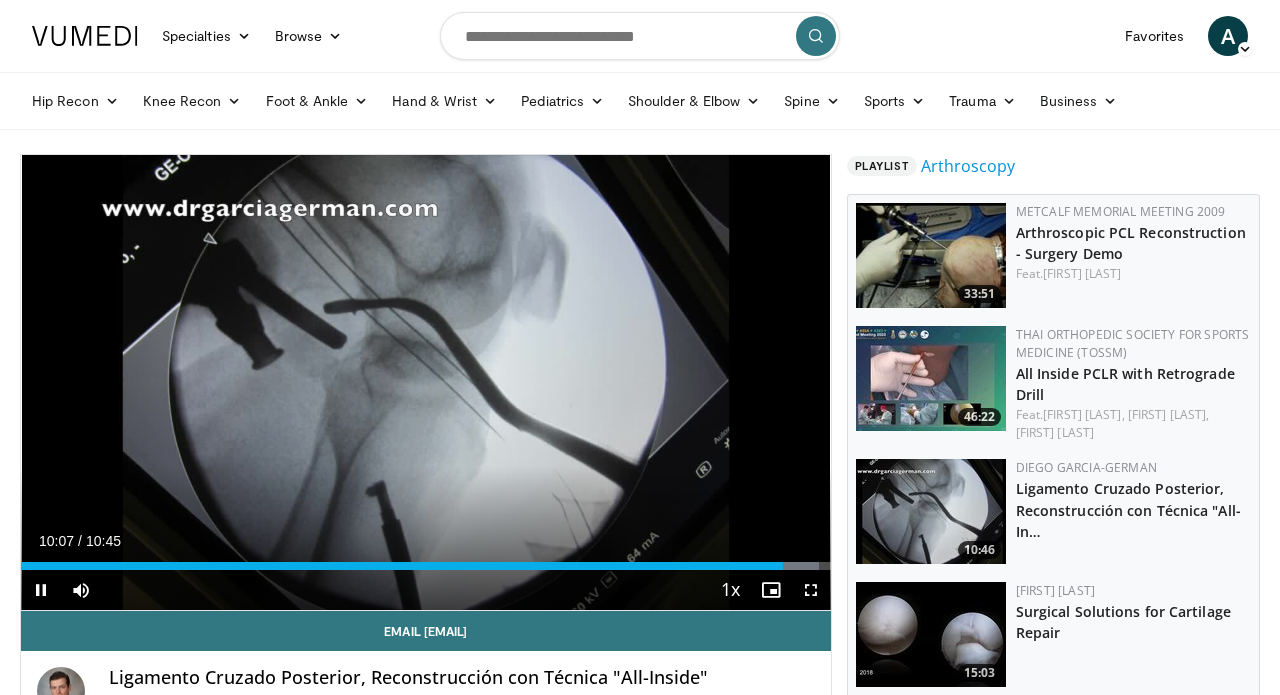 click at bounding box center (41, 590) 